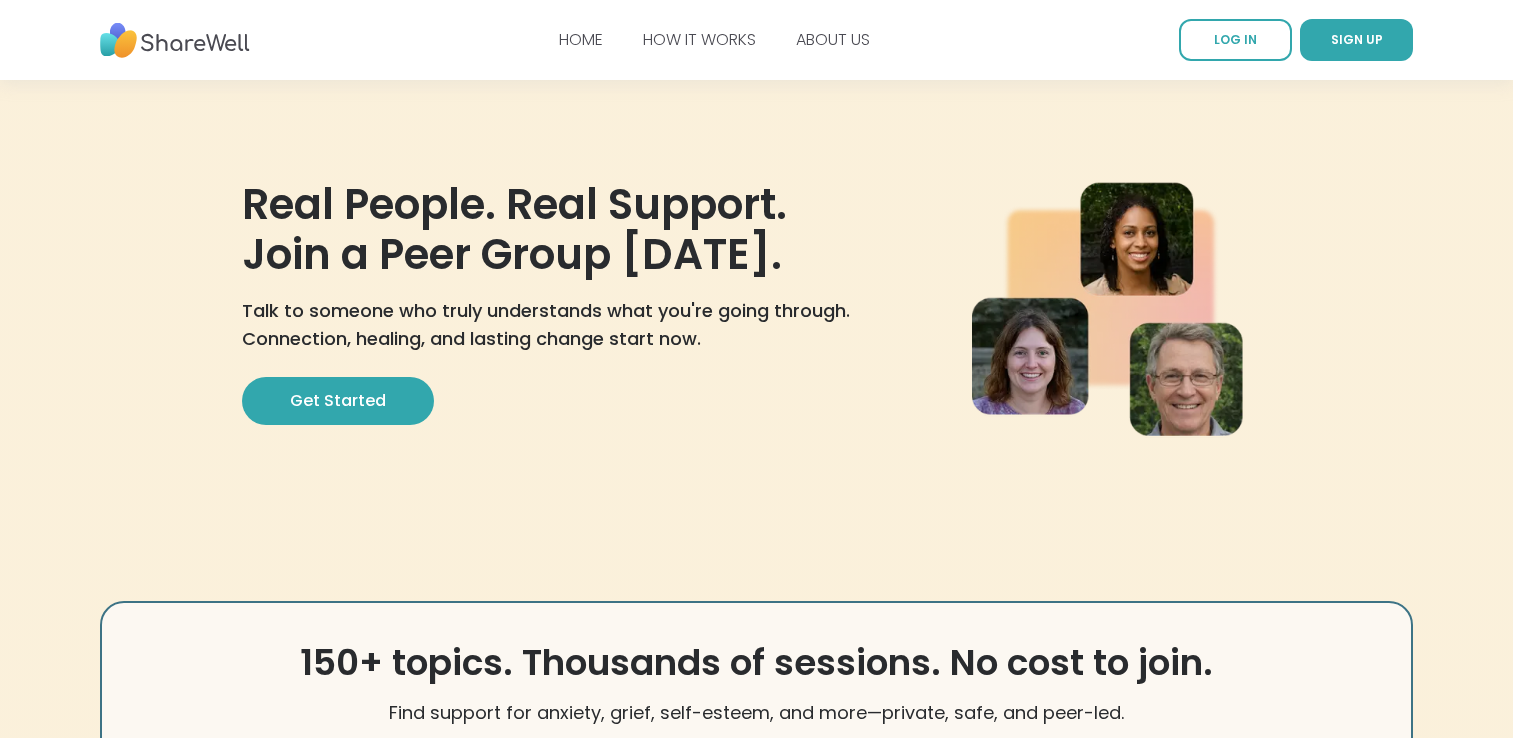 scroll, scrollTop: 0, scrollLeft: 0, axis: both 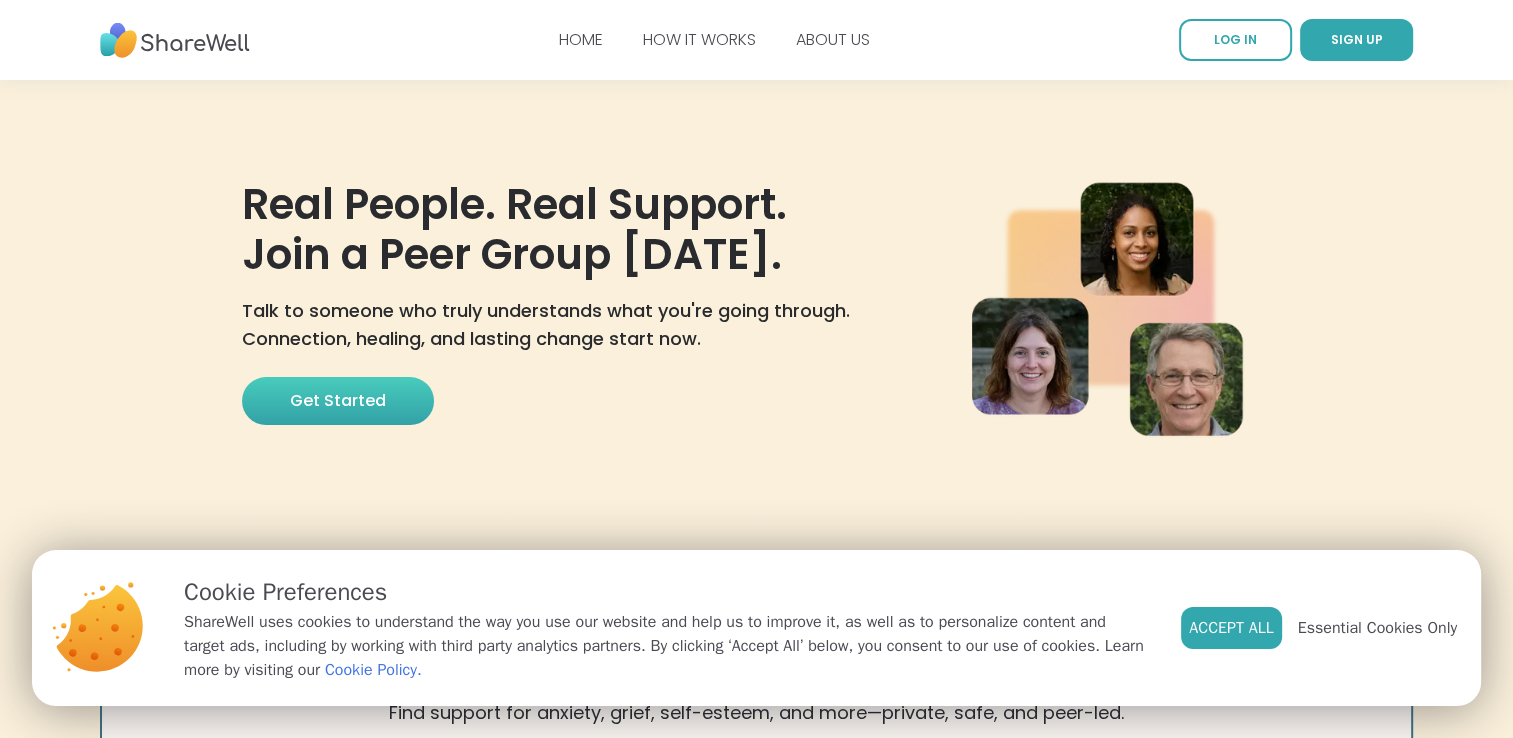 click on "Get Started" at bounding box center [338, 401] 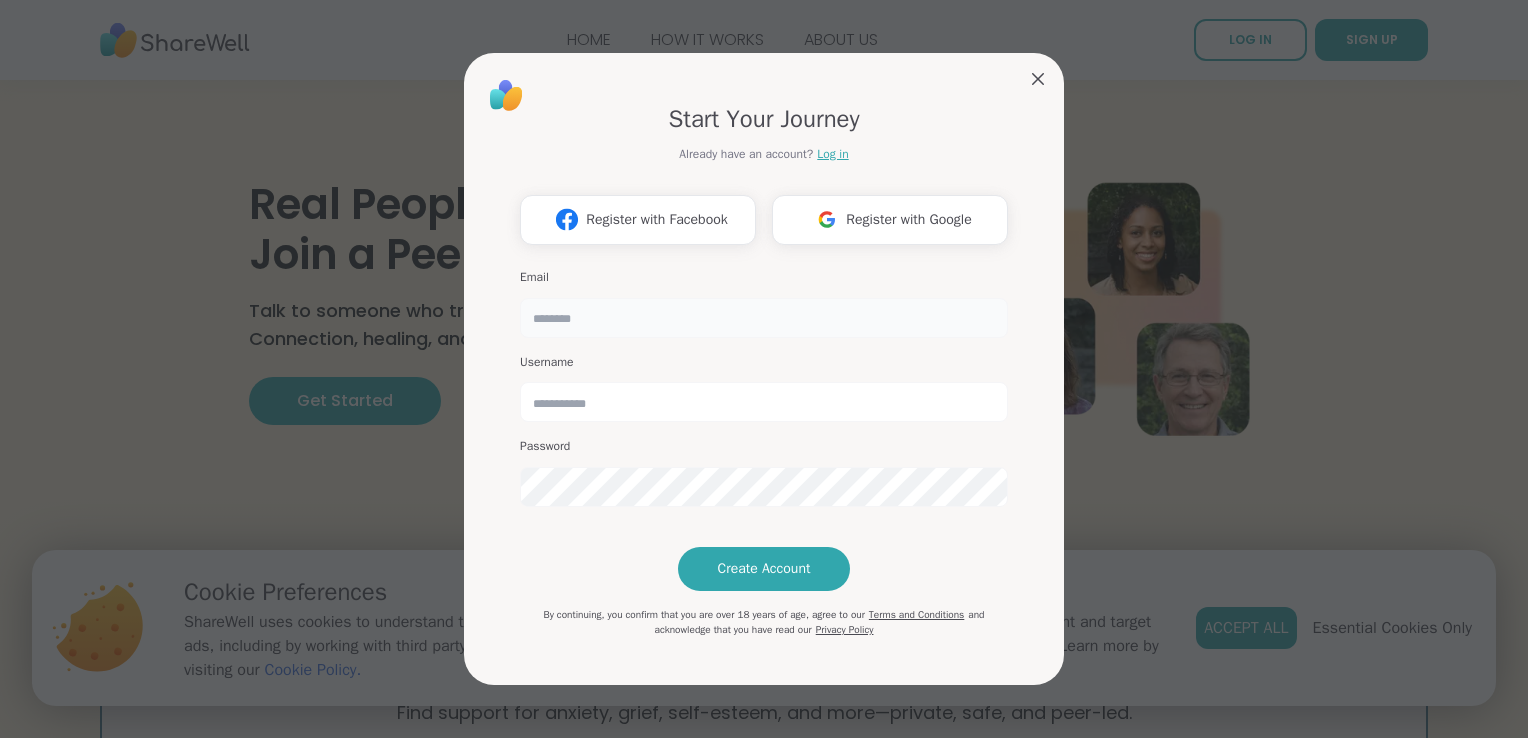 click at bounding box center (764, 318) 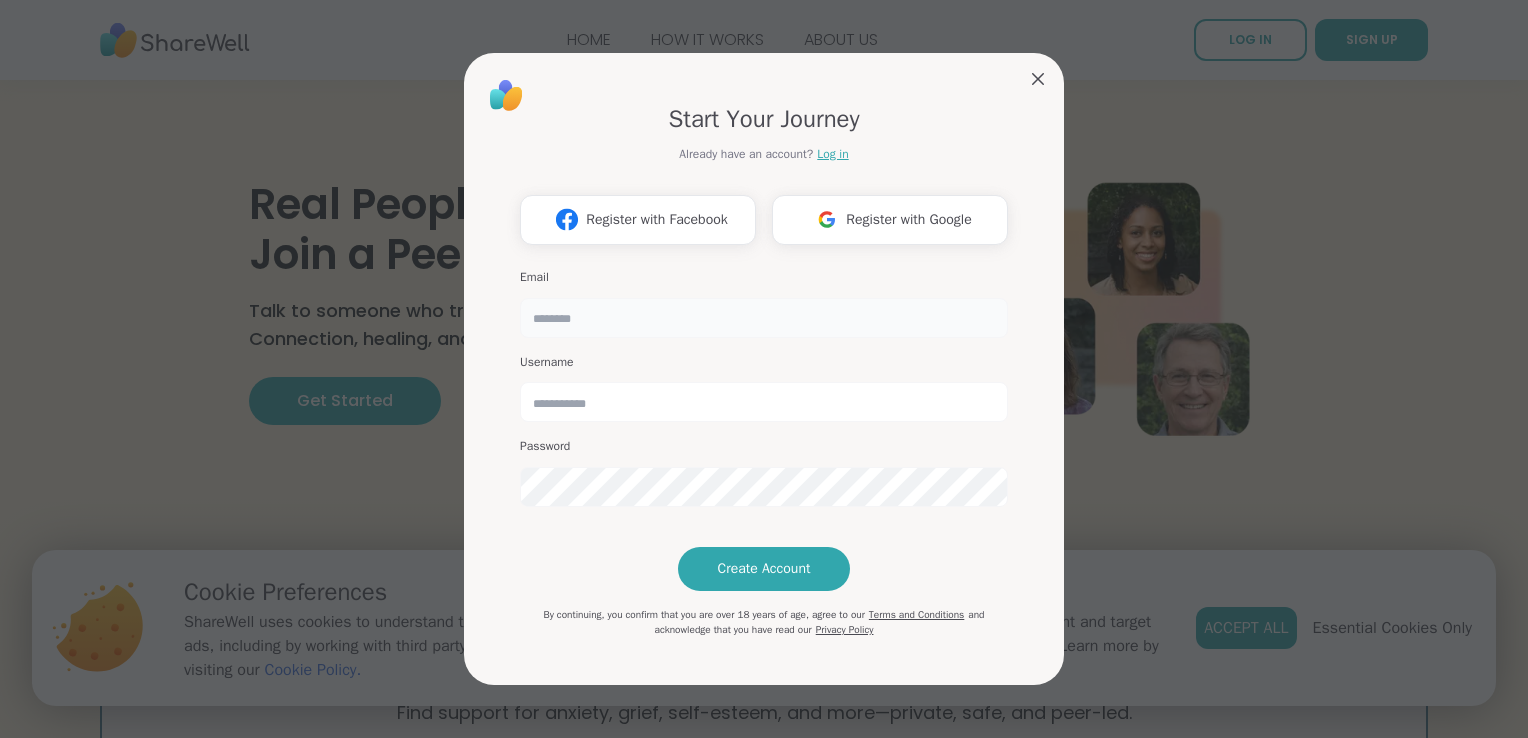 type on "**********" 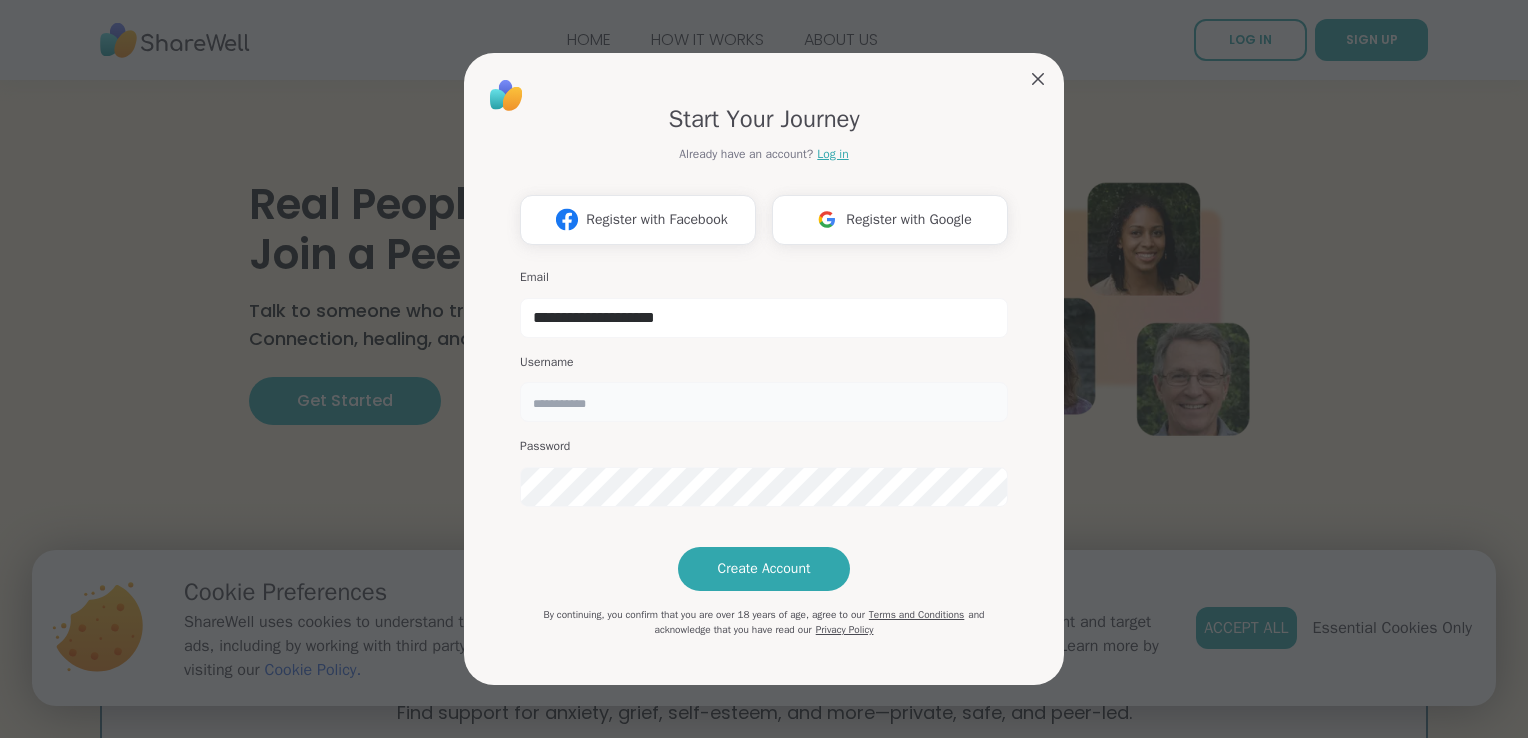 click at bounding box center (764, 402) 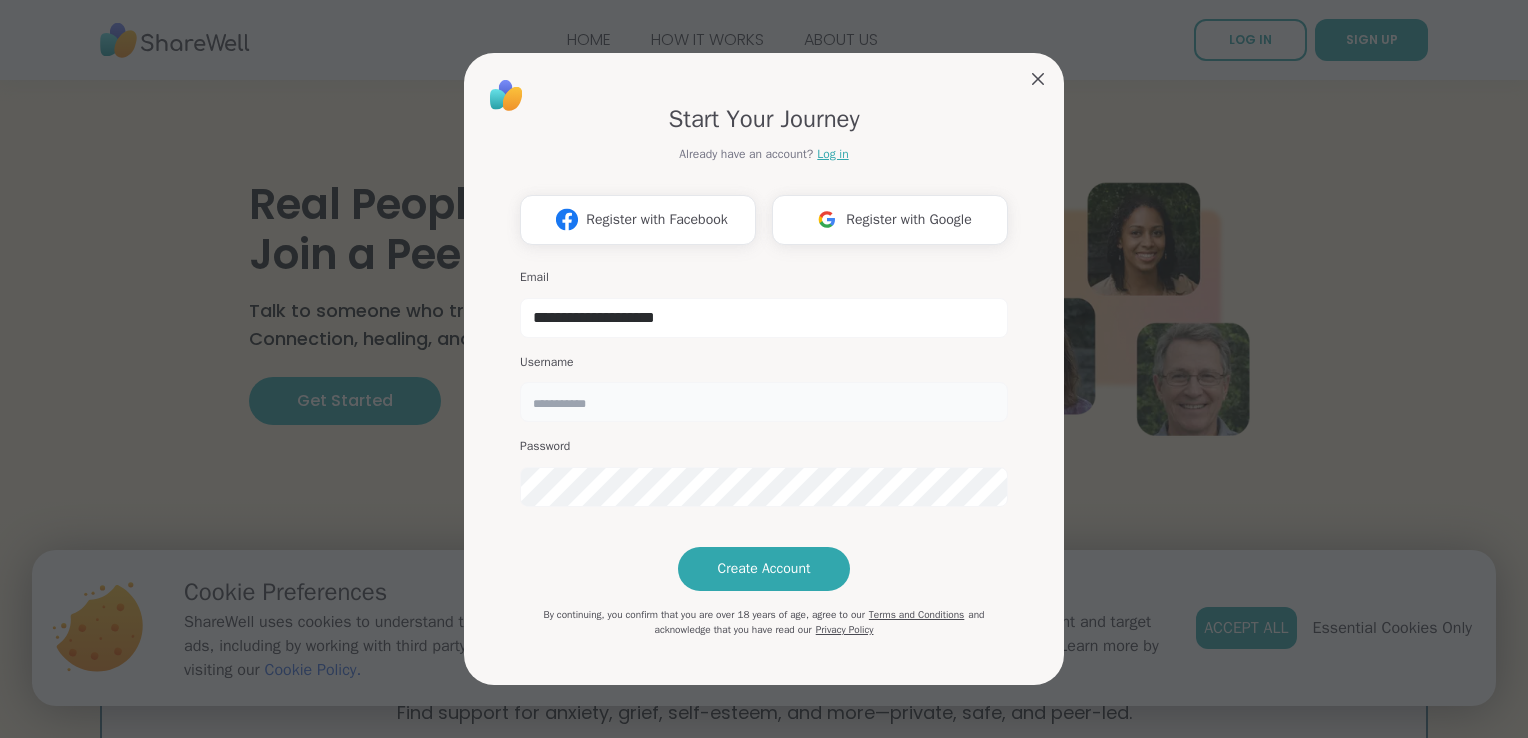 type on "**********" 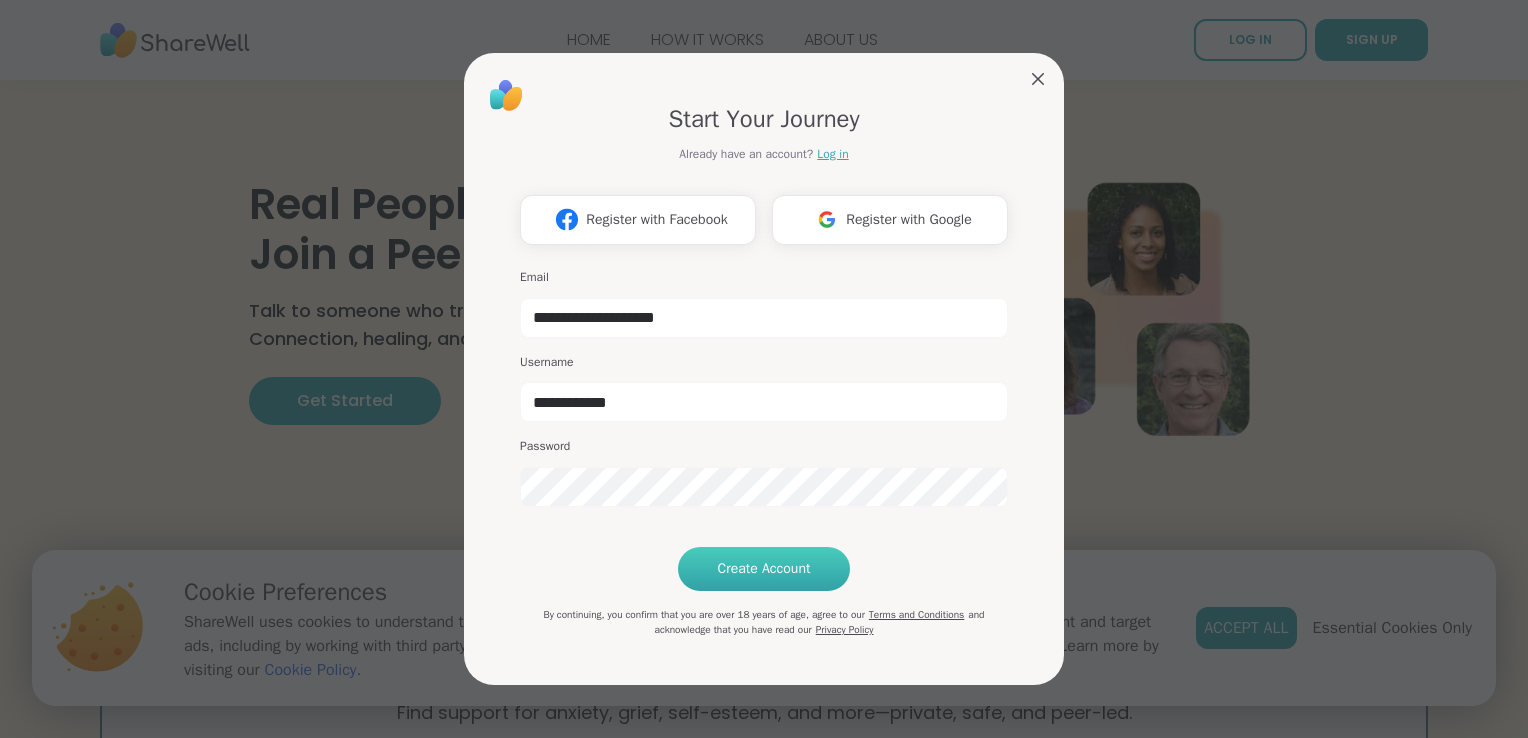 click on "Create Account" at bounding box center (764, 569) 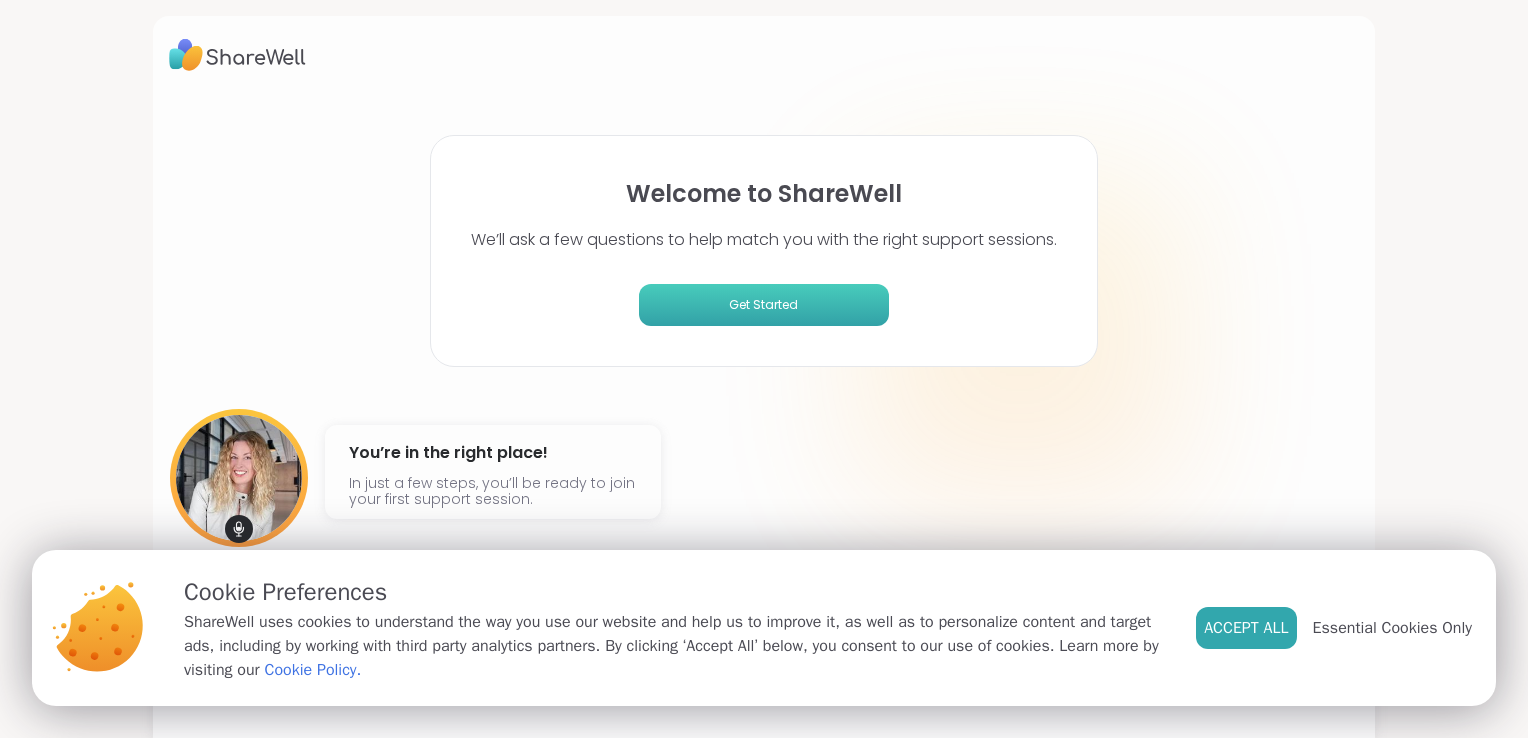 click on "Get Started" at bounding box center (764, 305) 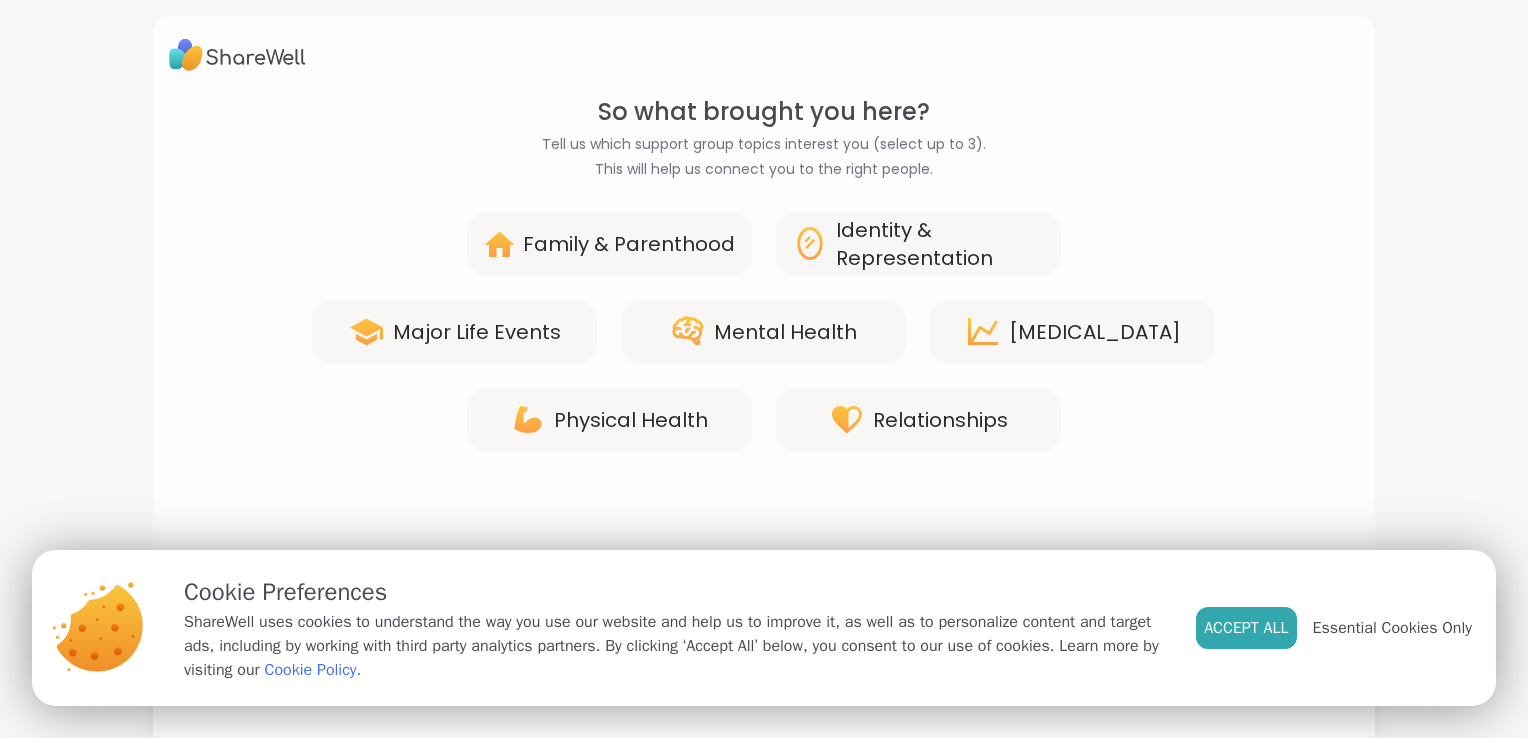 click on "Relationships" at bounding box center [940, 420] 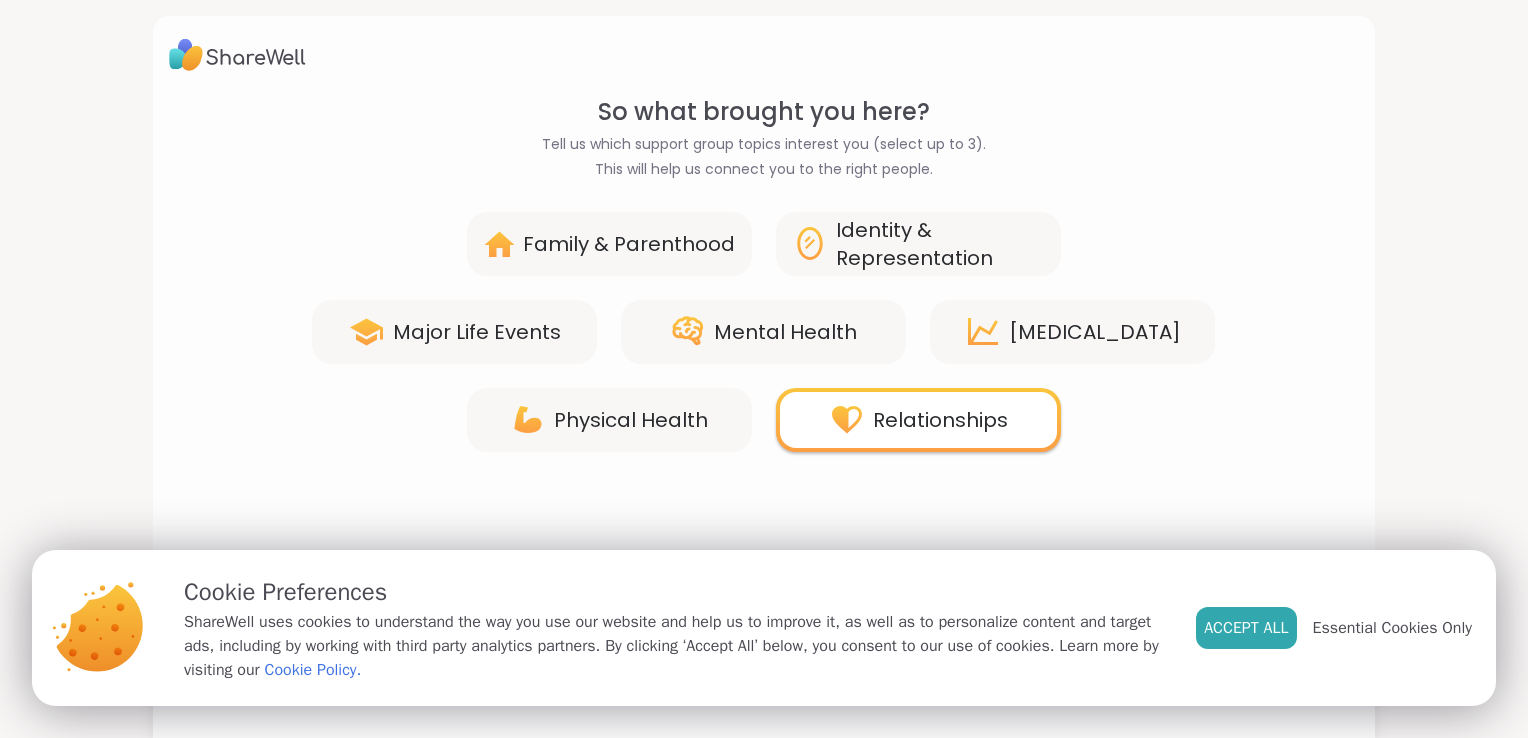 click on "Major Life Events" at bounding box center [454, 332] 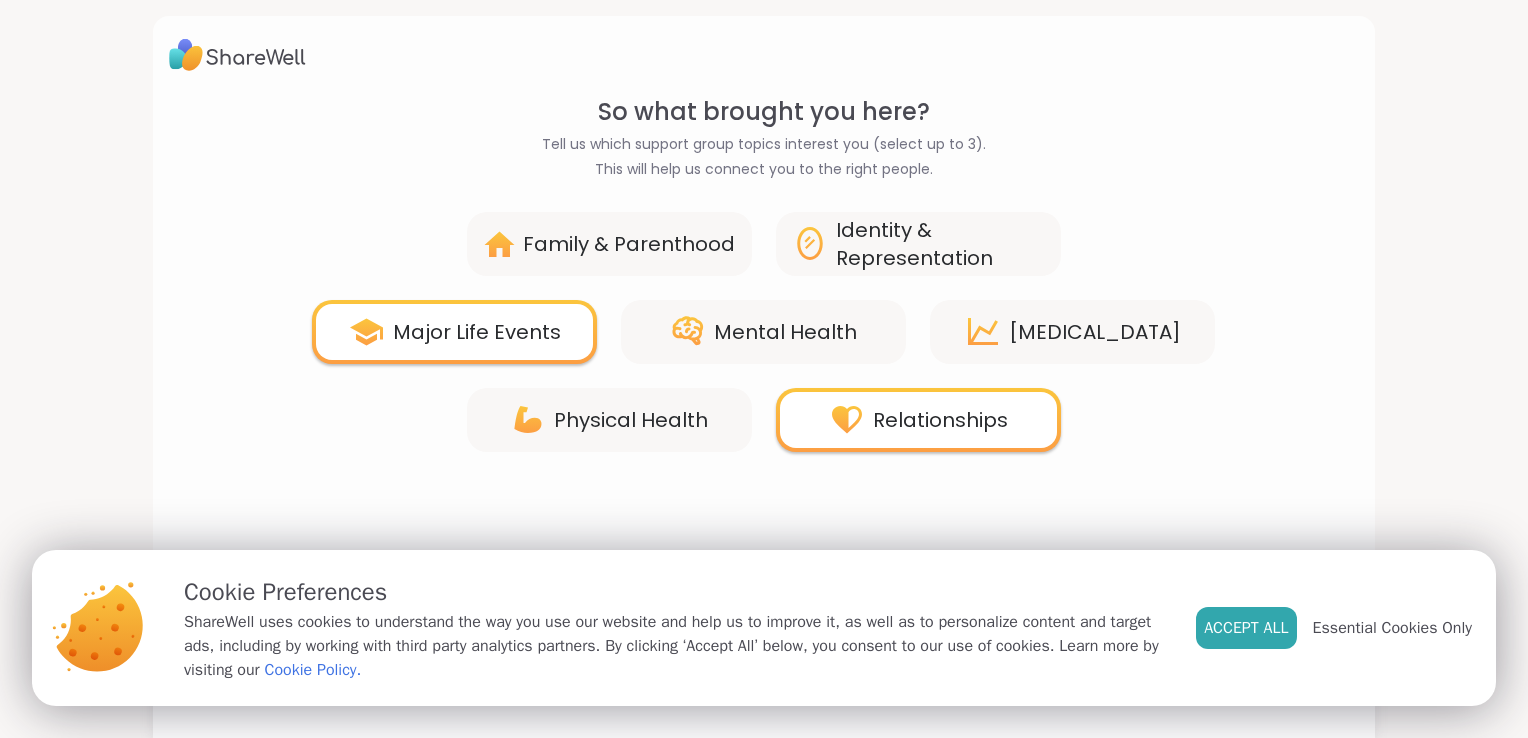click on "Mental Health" at bounding box center (763, 332) 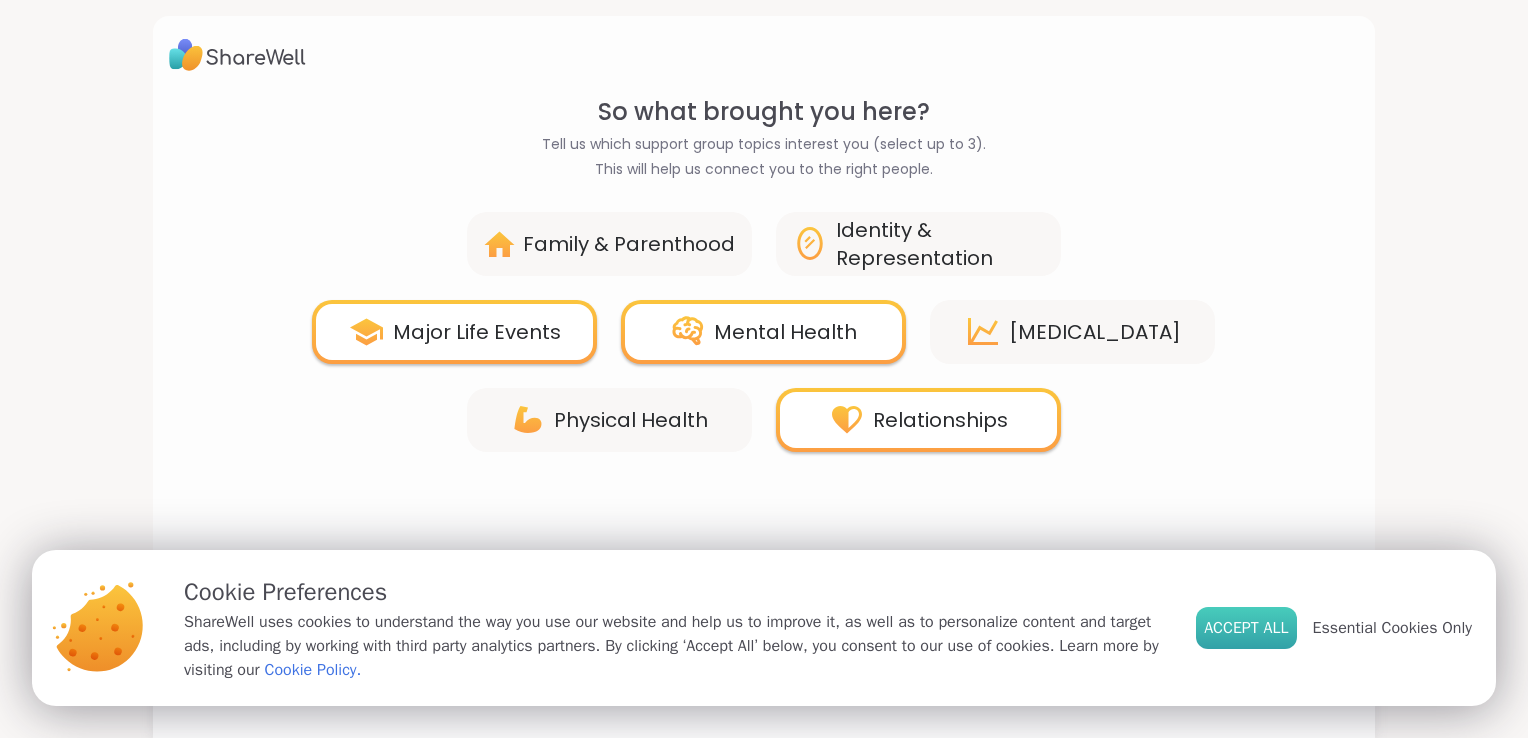 click on "Accept All" at bounding box center (1246, 628) 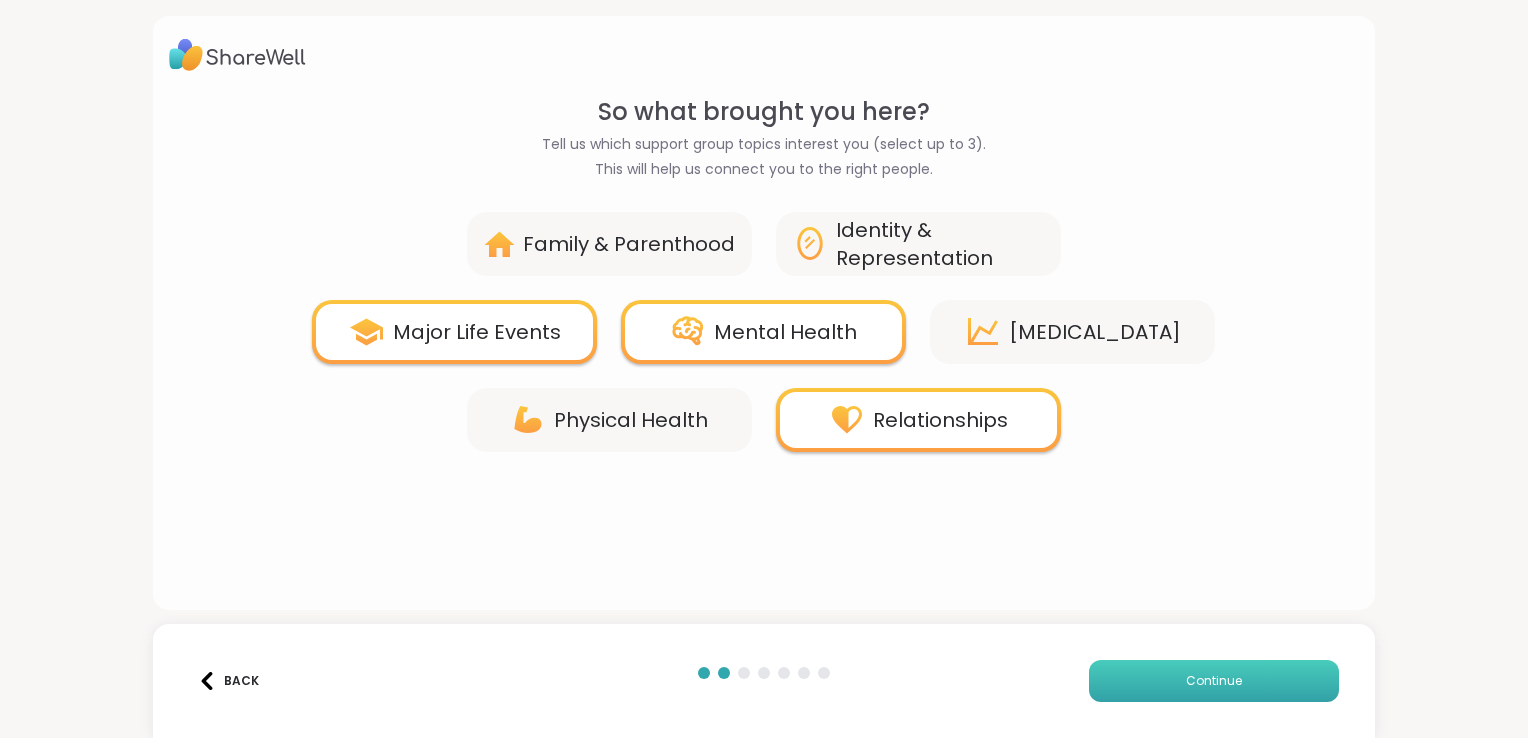 click on "Continue" at bounding box center [1214, 681] 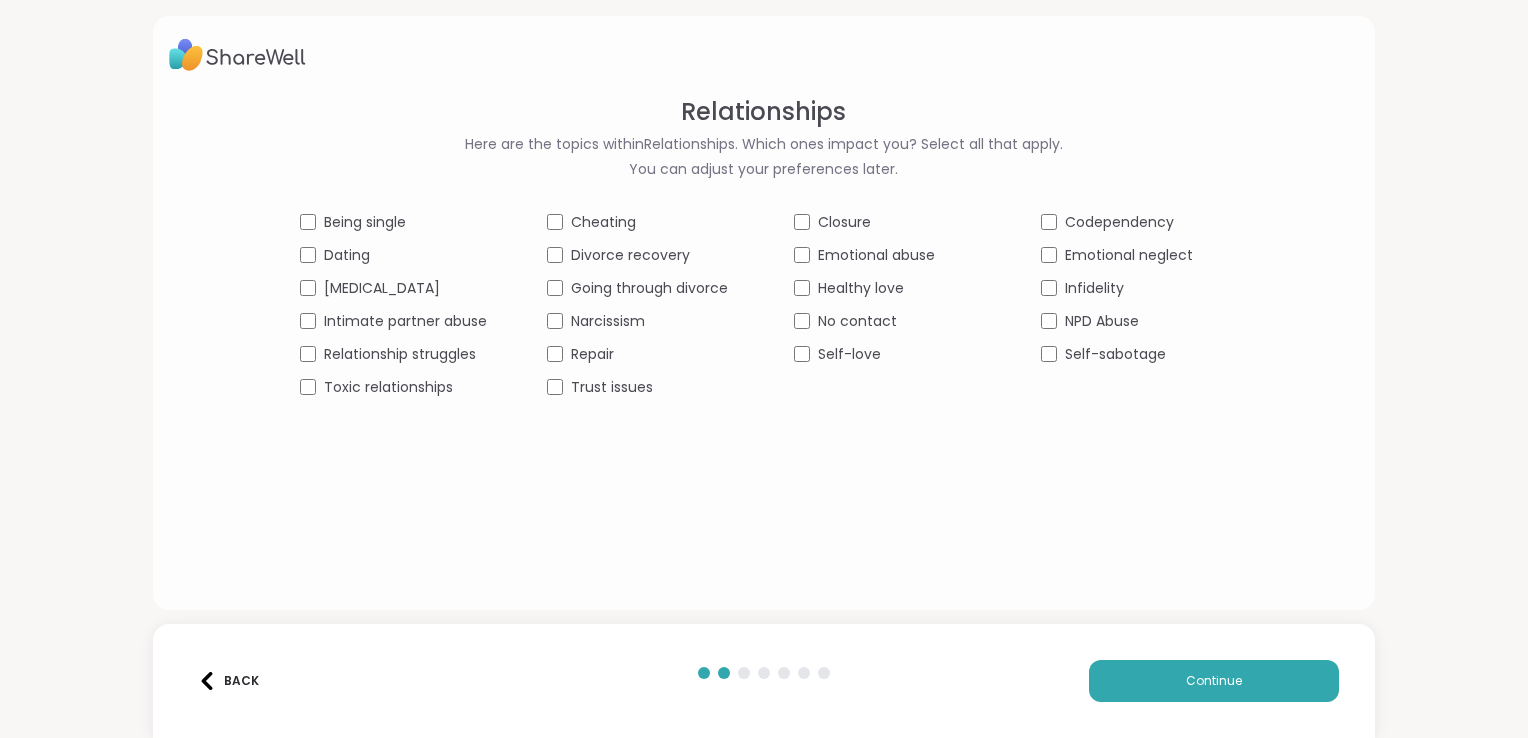 click on "Relationships Here are the topics within  Relationships . Which ones impact you? Select all that apply. You can adjust your preferences later. Being single Cheating Closure Codependency Dating Divorce recovery Emotional abuse Emotional neglect [MEDICAL_DATA] Going through divorce Healthy love Infidelity Intimate partner abuse Narcissism No contact NPD Abuse Relationship struggles Repair Self-love Self-sabotage Toxic relationships Trust issues" at bounding box center [764, 246] 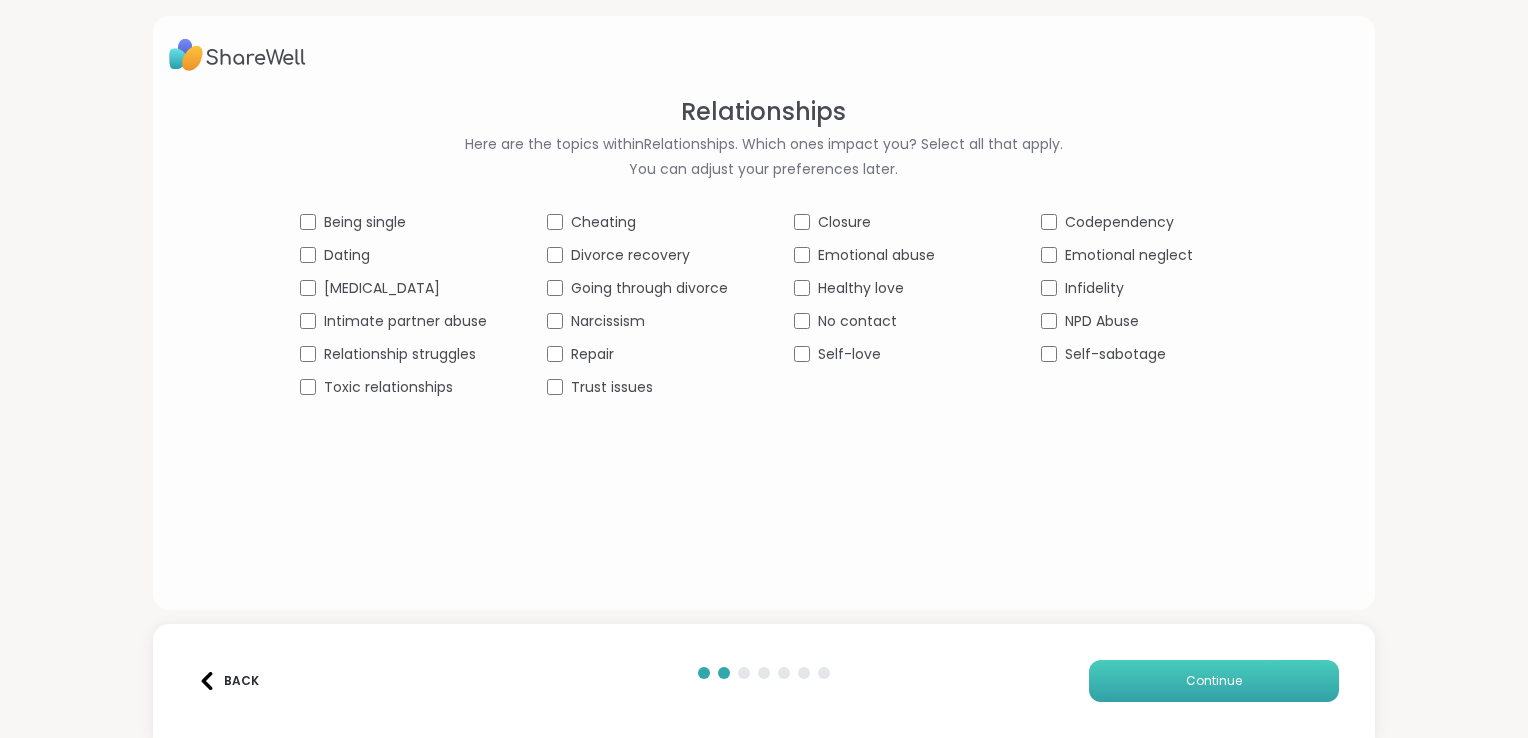 click on "Continue" at bounding box center [1214, 681] 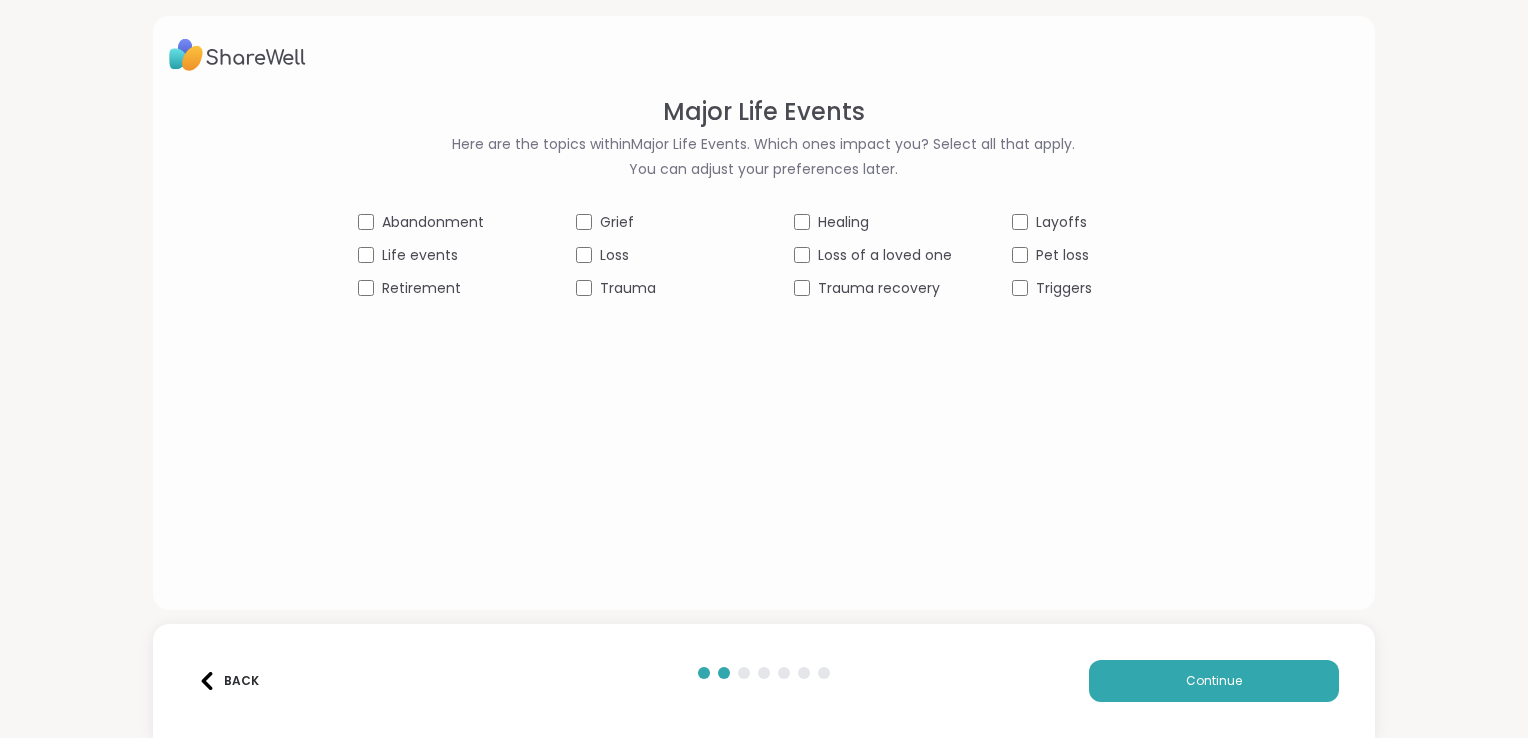 click on "Life events" at bounding box center (420, 255) 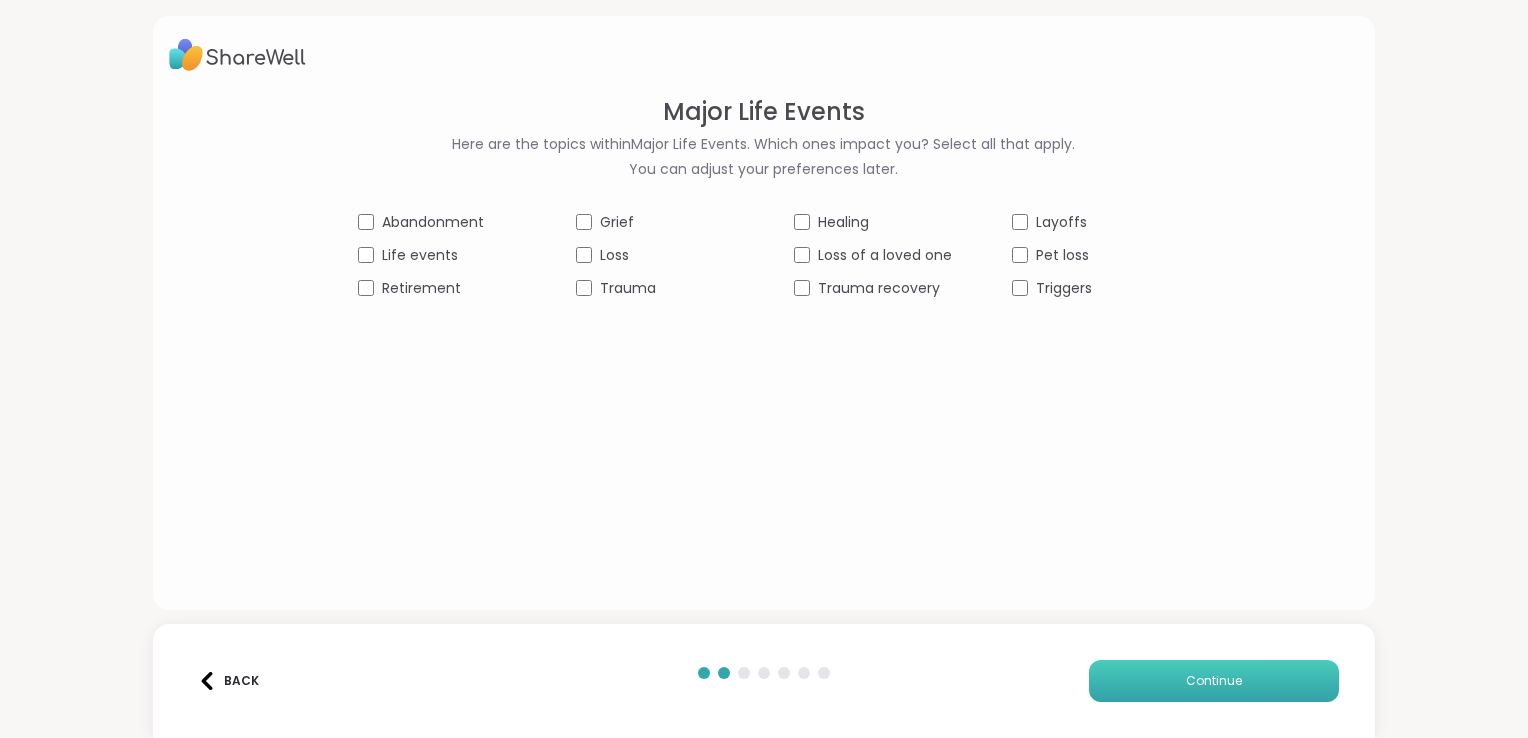 click on "Continue" at bounding box center [1214, 681] 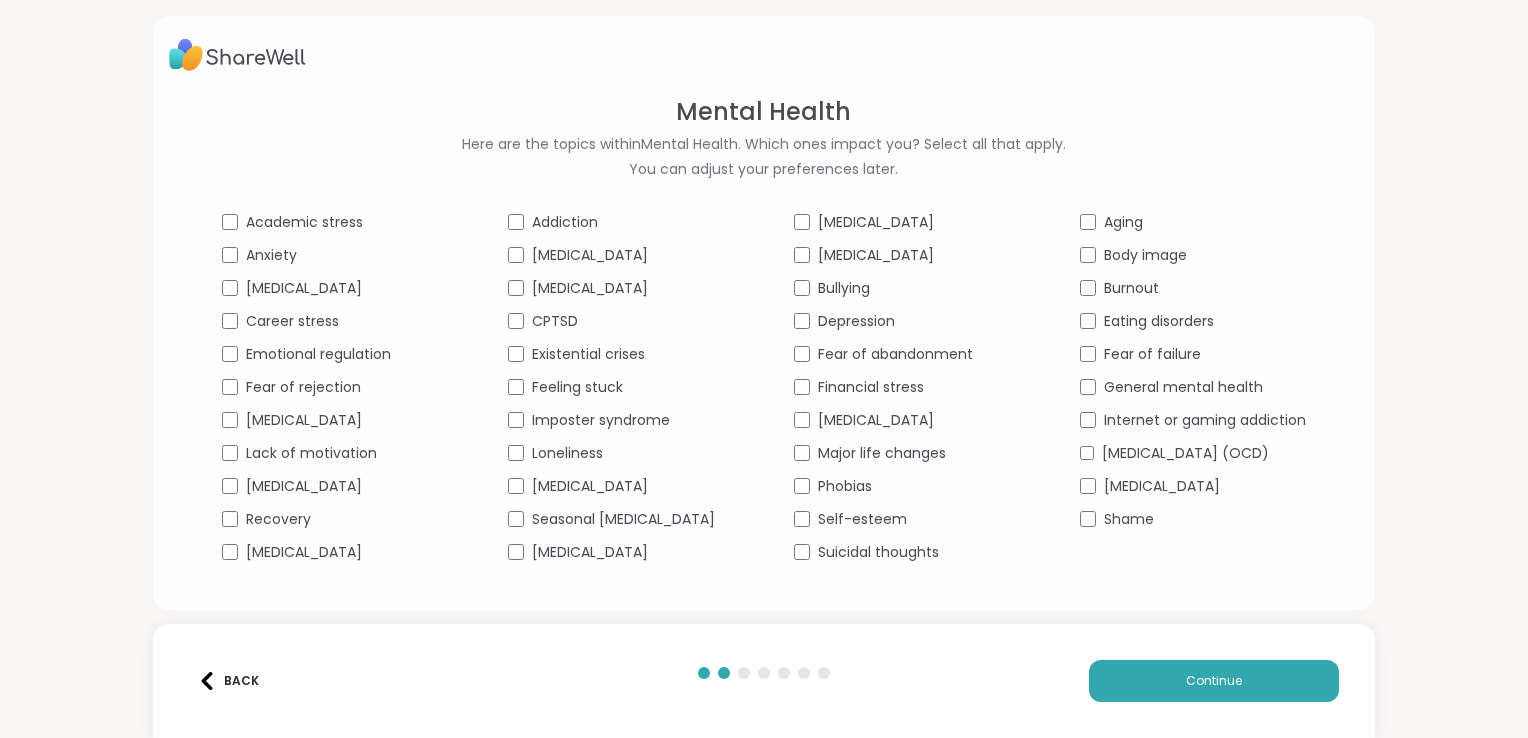 click on "Career stress" at bounding box center [292, 321] 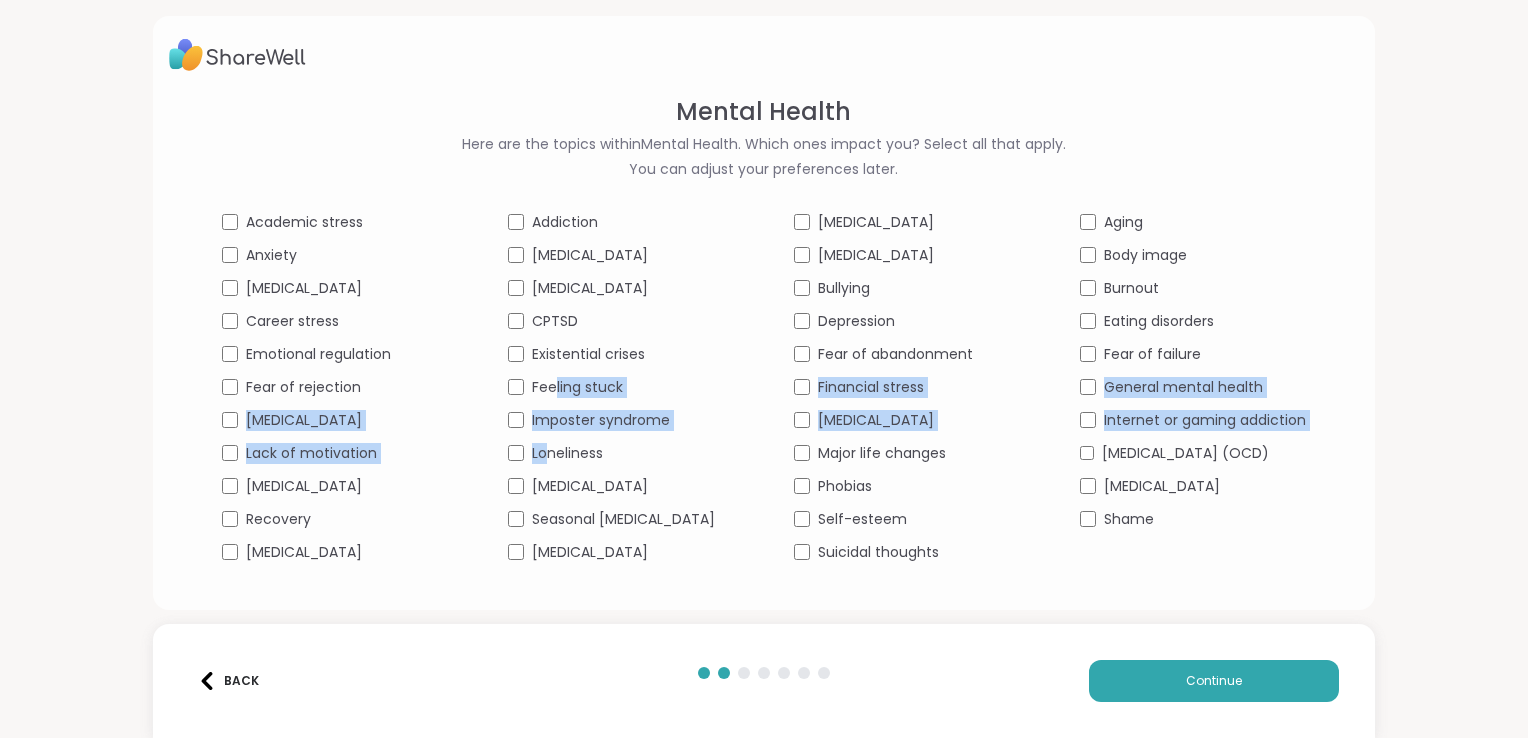 drag, startPoint x: 524, startPoint y: 384, endPoint x: 513, endPoint y: 452, distance: 68.88396 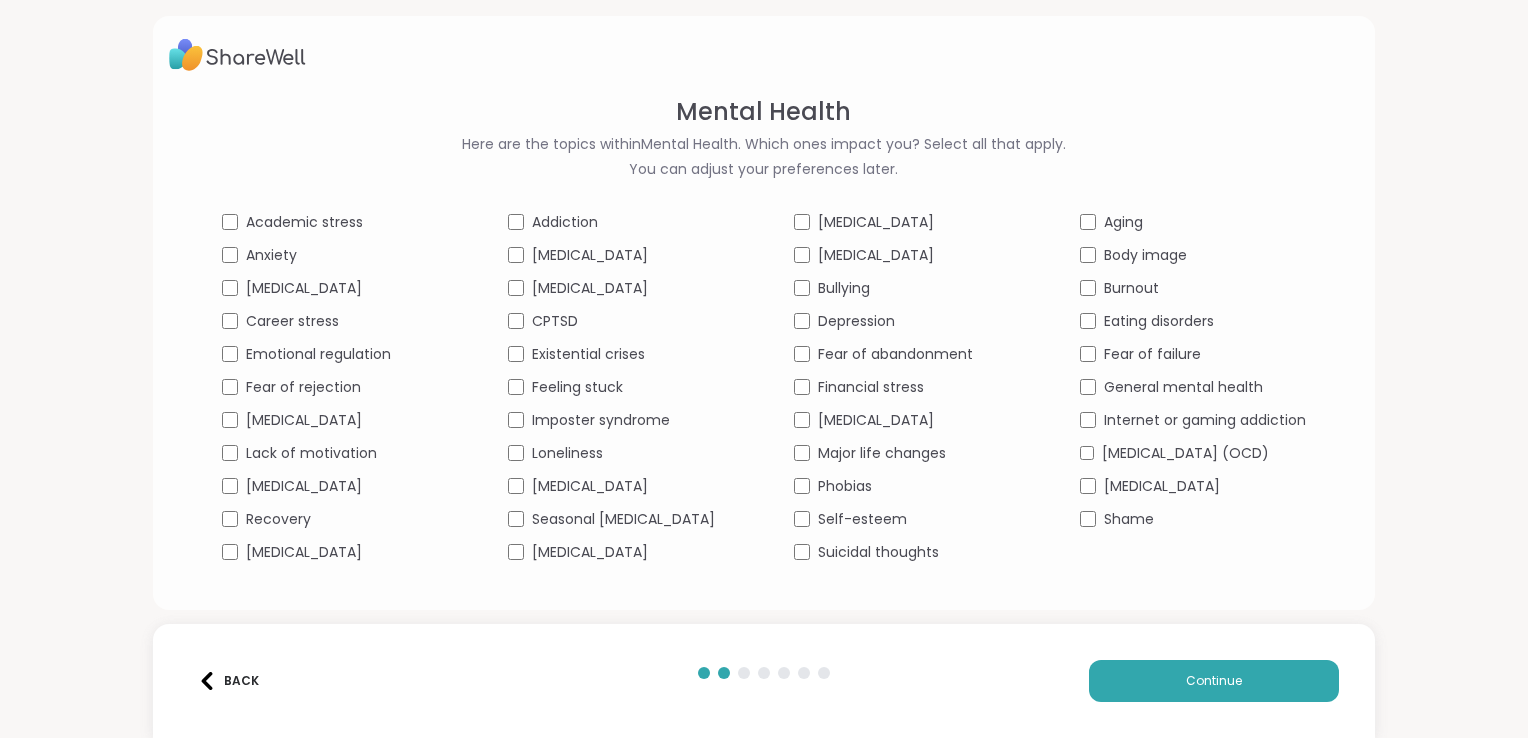 click on "Academic stress Addiction [MEDICAL_DATA] Aging Anxiety [MEDICAL_DATA] [MEDICAL_DATA] Body image [MEDICAL_DATA] [MEDICAL_DATA] Bullying Burnout Career stress CPTSD [MEDICAL_DATA] Eating disorders Emotional regulation Existential crises Fear of abandonment Fear of failure Fear of rejection Feeling stuck Financial stress General mental health [MEDICAL_DATA] Imposter syndrome [MEDICAL_DATA] Internet or gaming addiction Lack of motivation Loneliness Major life changes [MEDICAL_DATA] (OCD) [MEDICAL_DATA] [MEDICAL_DATA] Phobias [MEDICAL_DATA] Recovery Seasonal [MEDICAL_DATA] Self-esteem Shame [MEDICAL_DATA] [MEDICAL_DATA] Suicidal thoughts" at bounding box center [764, 387] 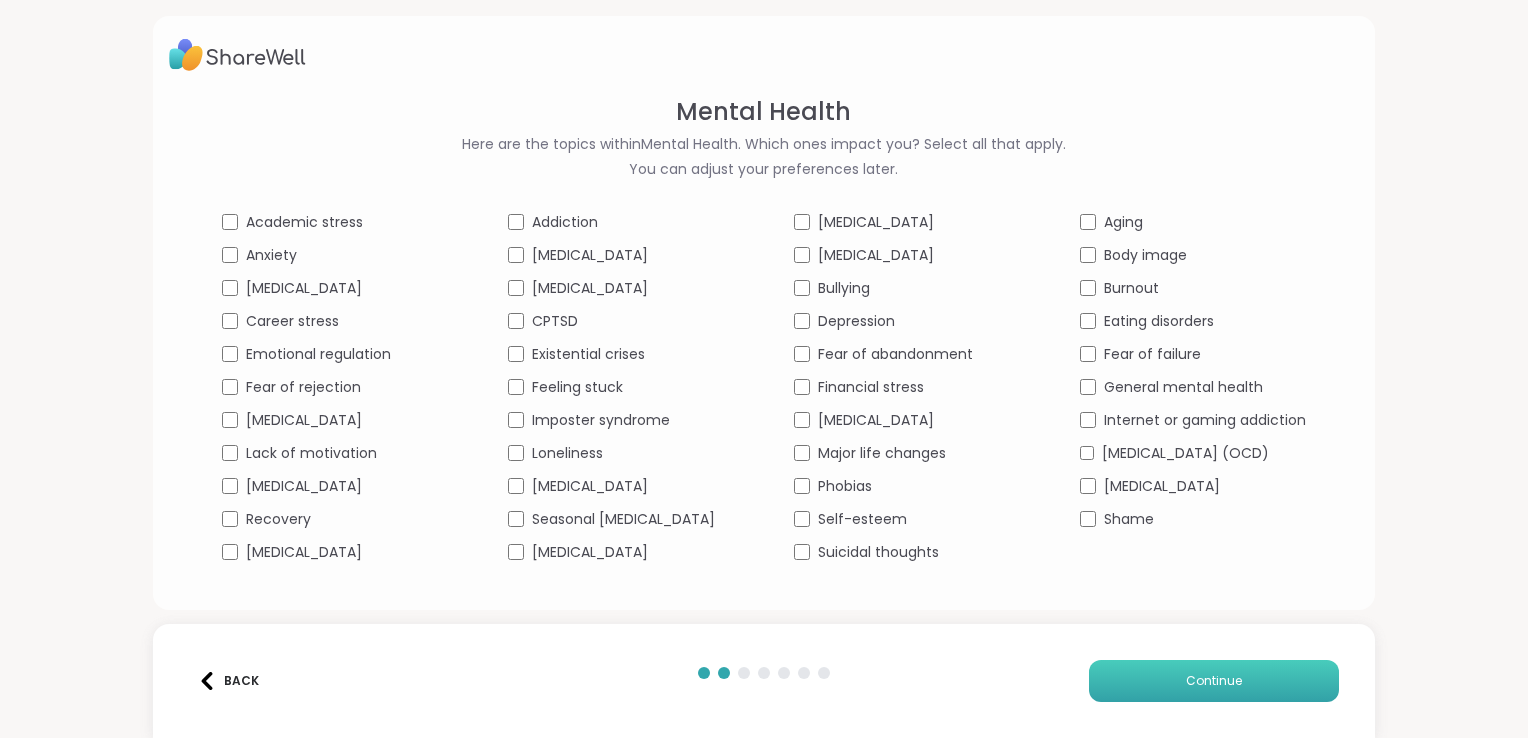 click on "Continue" at bounding box center (1214, 681) 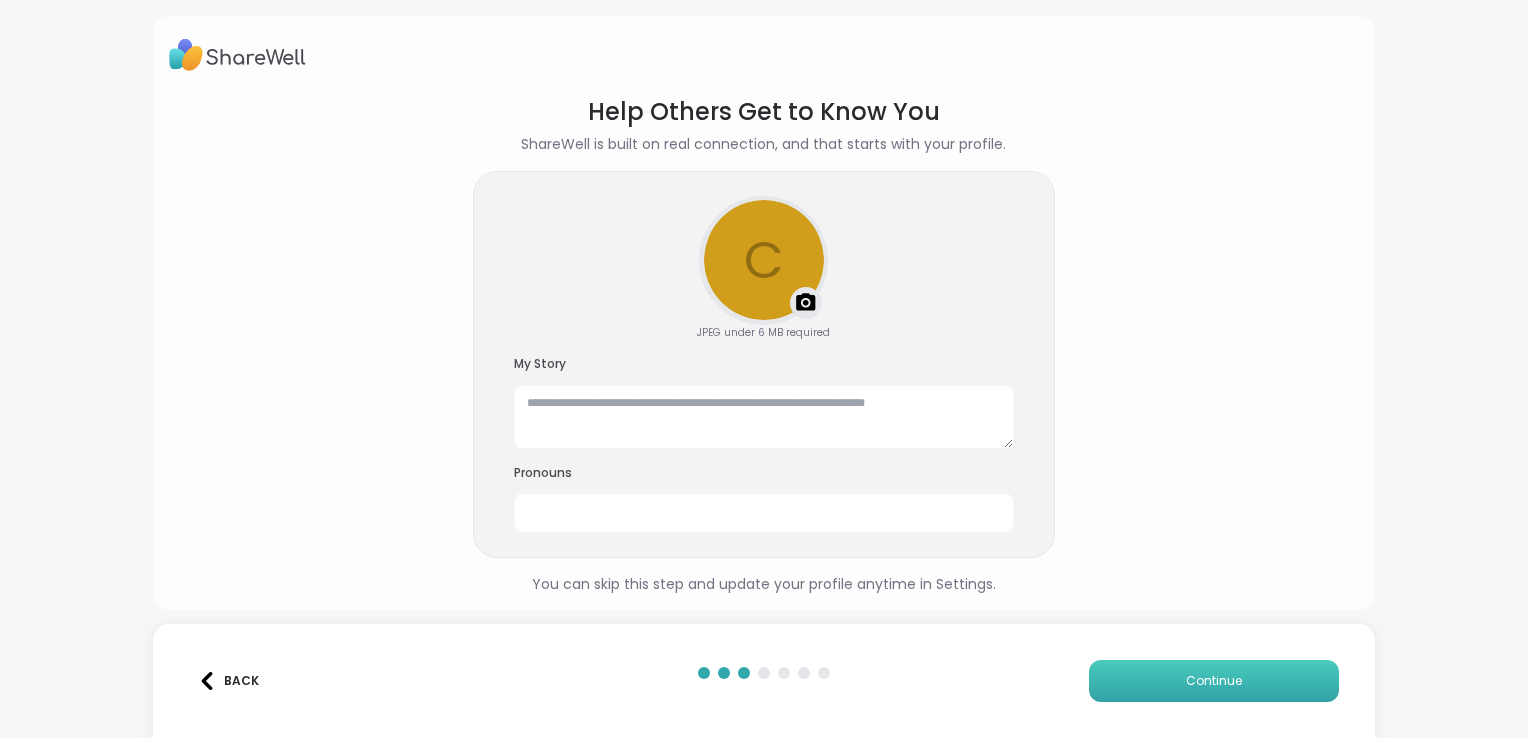 click on "Continue" at bounding box center (1214, 681) 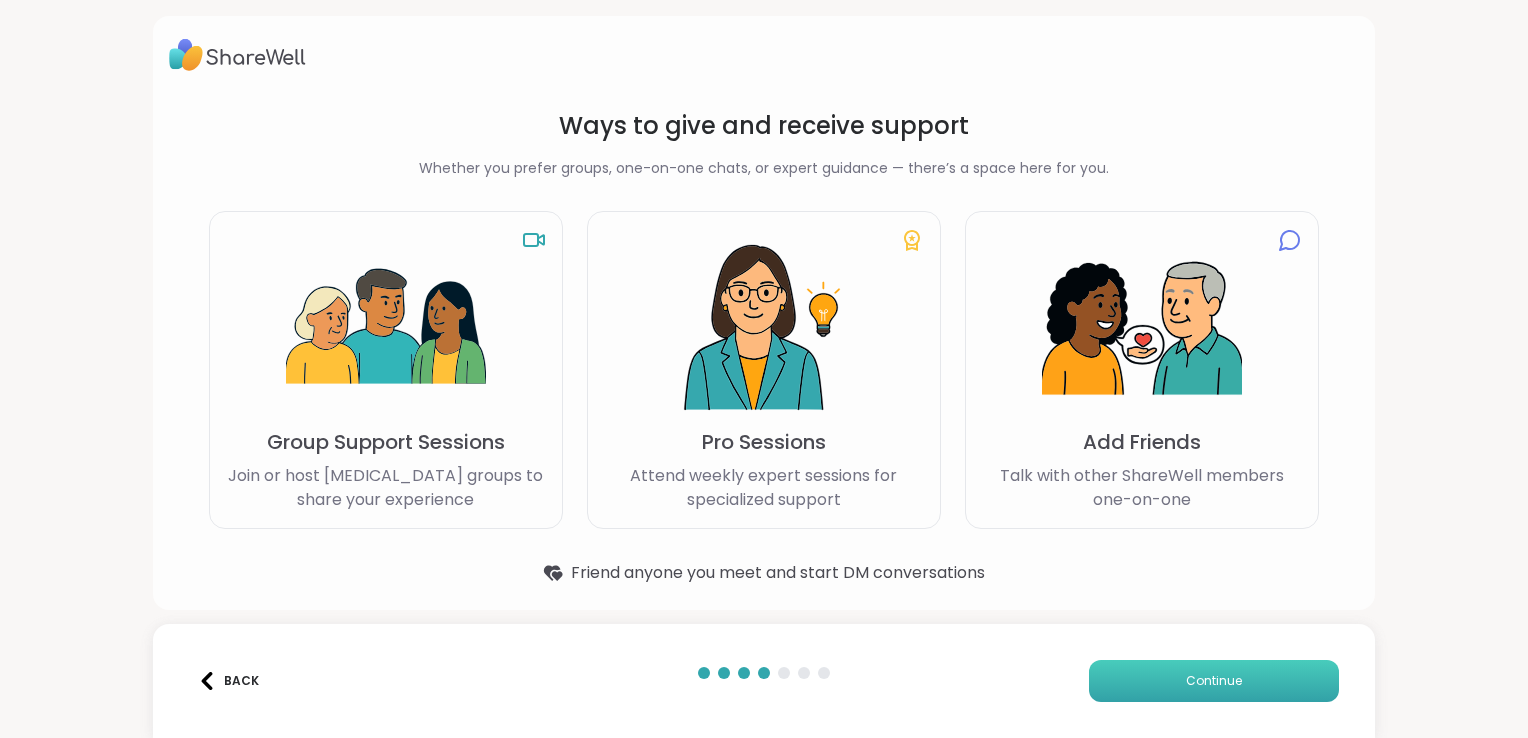 click on "Continue" at bounding box center (1214, 681) 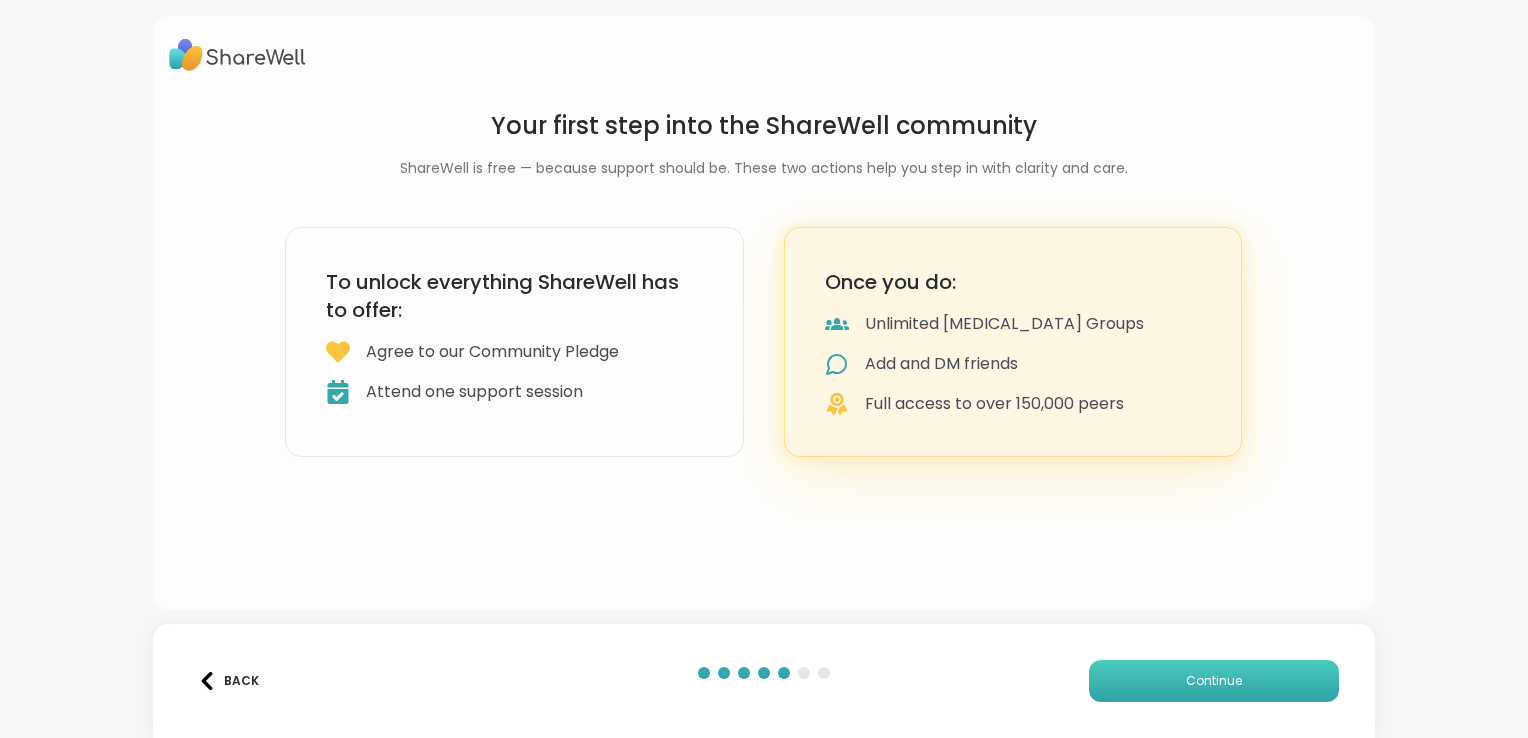 click on "Continue" at bounding box center (1214, 681) 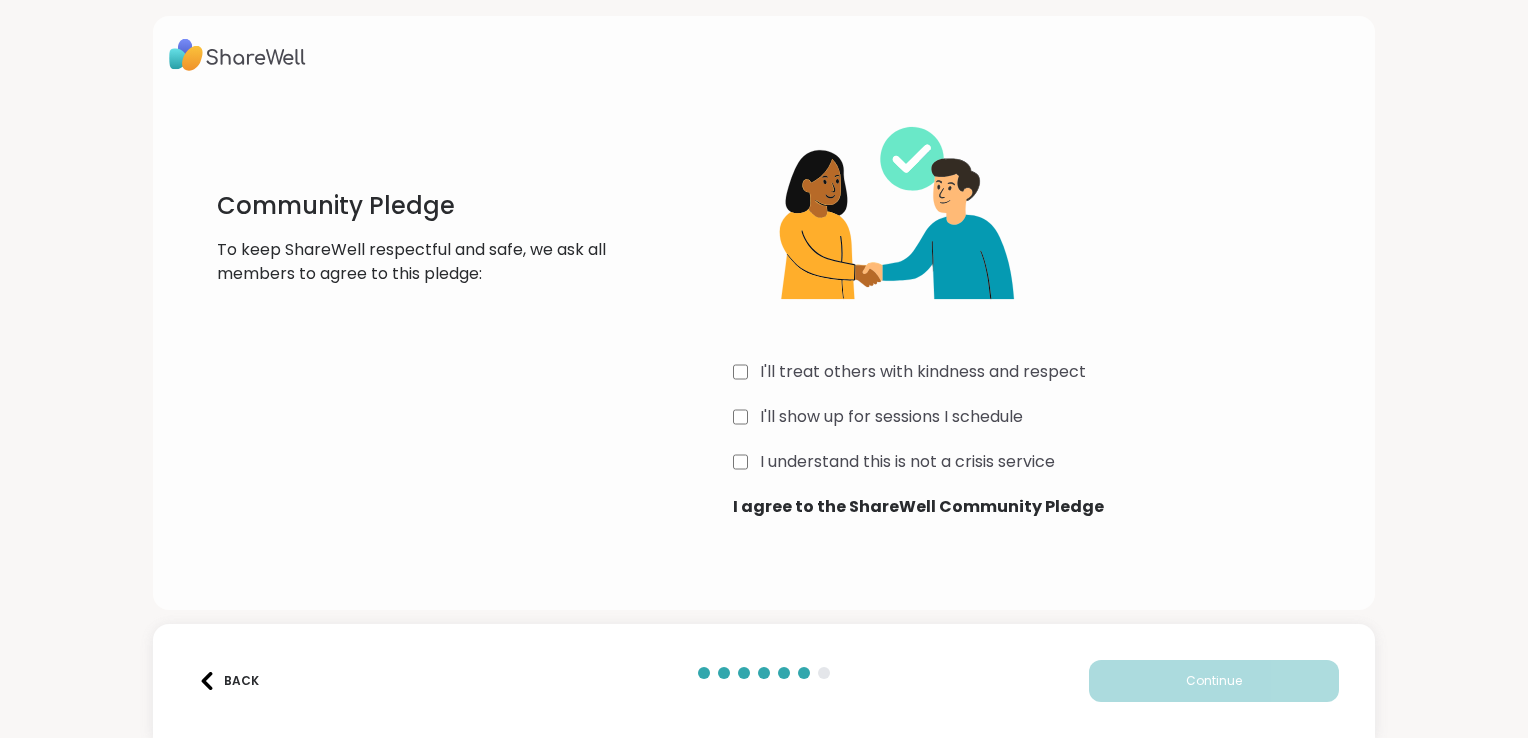 click on "I'll treat others with kindness and respect" at bounding box center (923, 372) 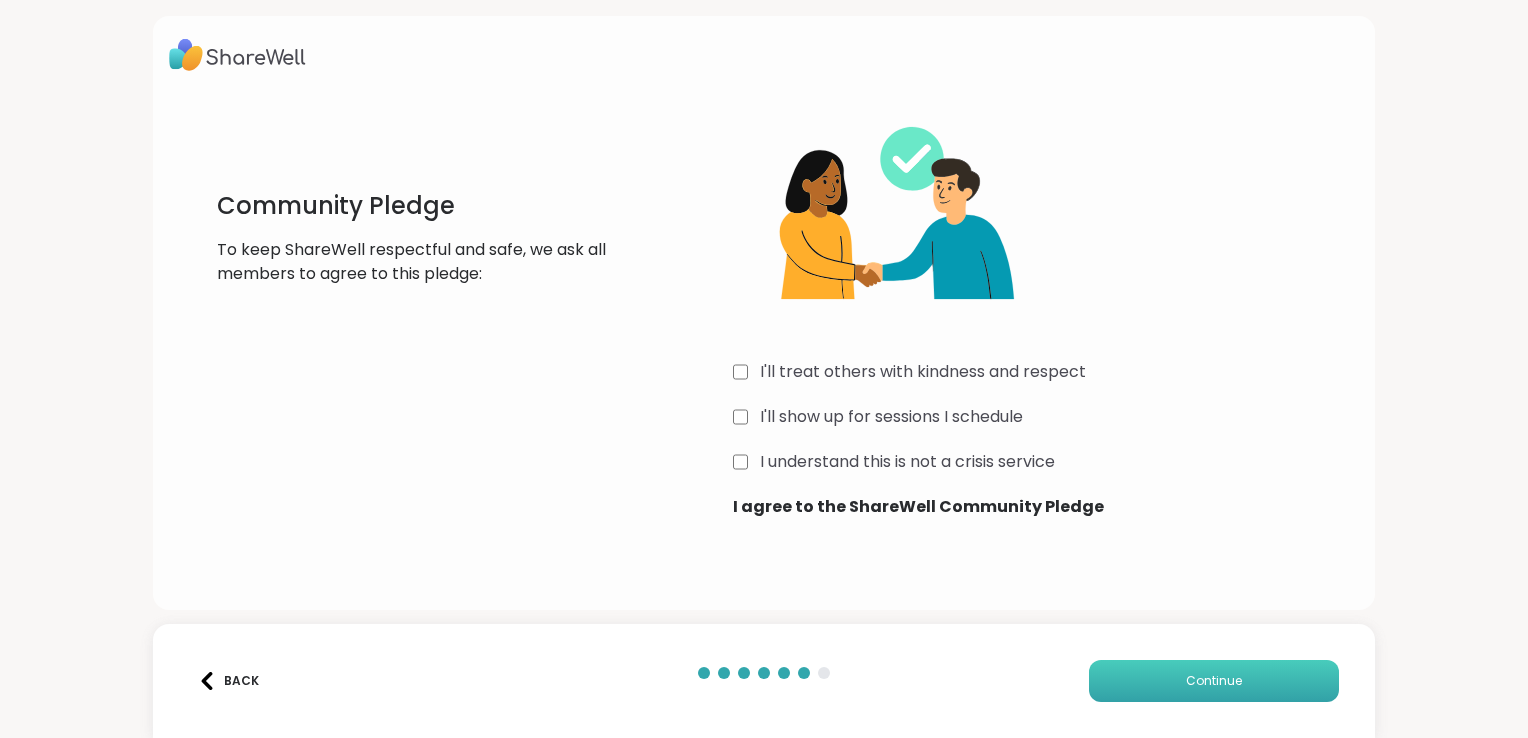 click on "Continue" at bounding box center [1214, 681] 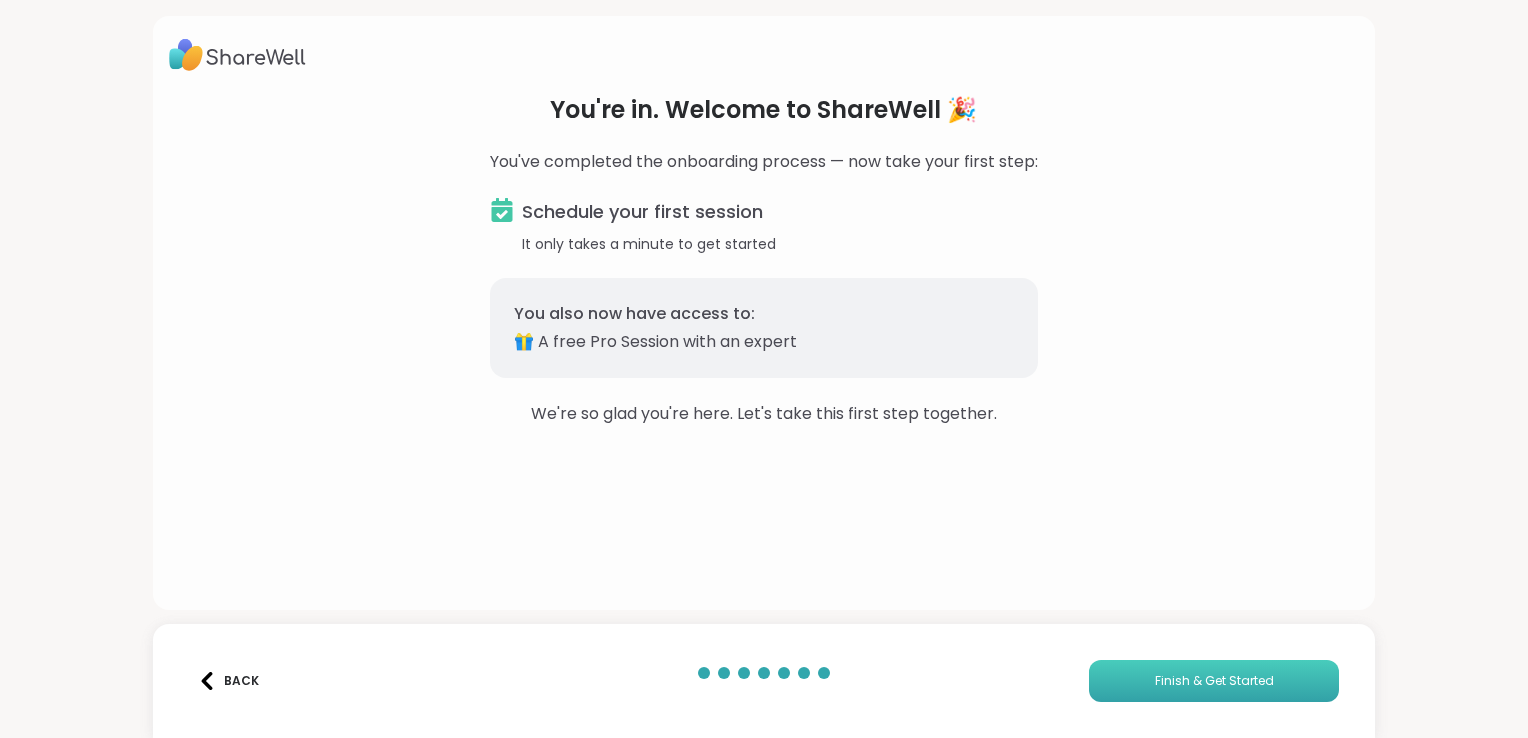 click on "Finish & Get Started" at bounding box center [1214, 681] 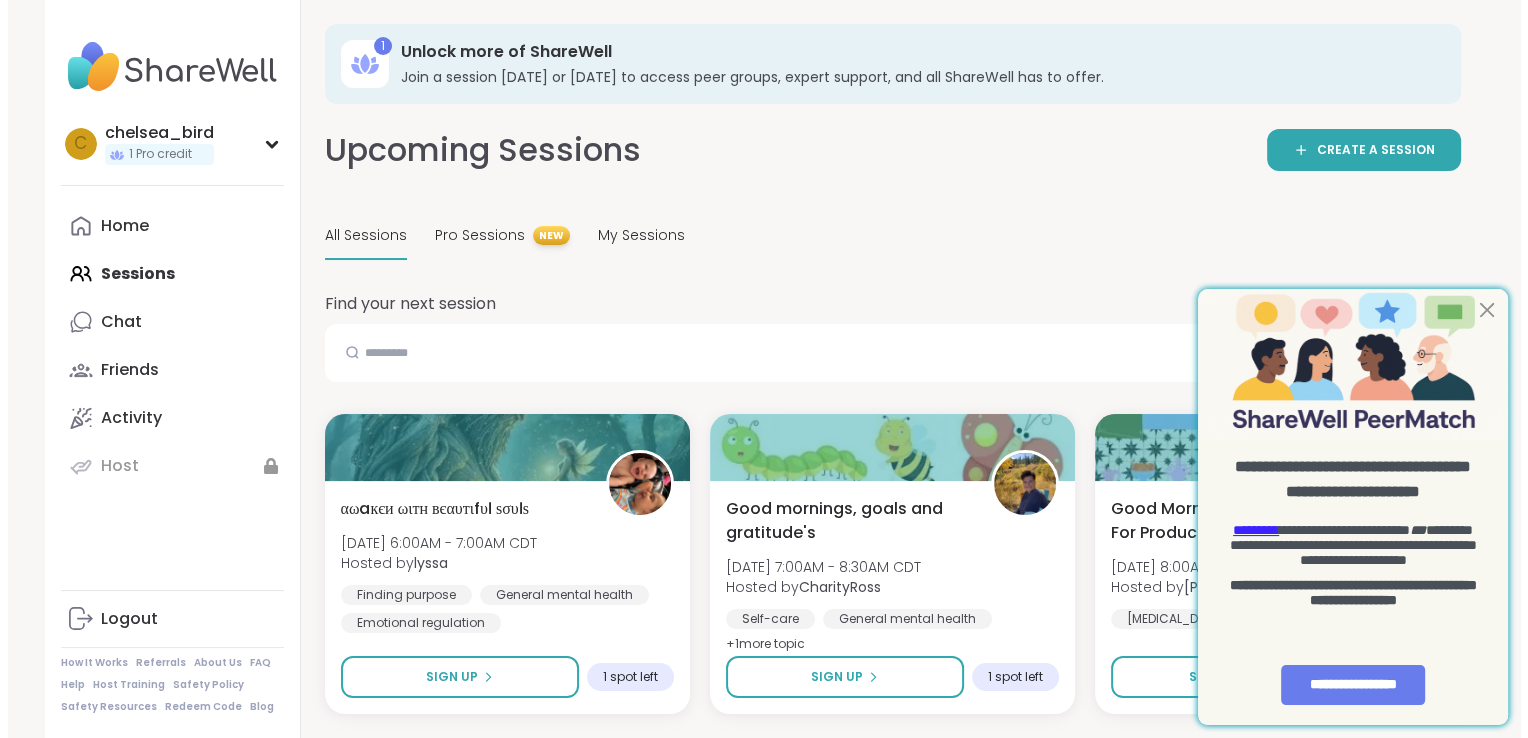 scroll, scrollTop: 0, scrollLeft: 0, axis: both 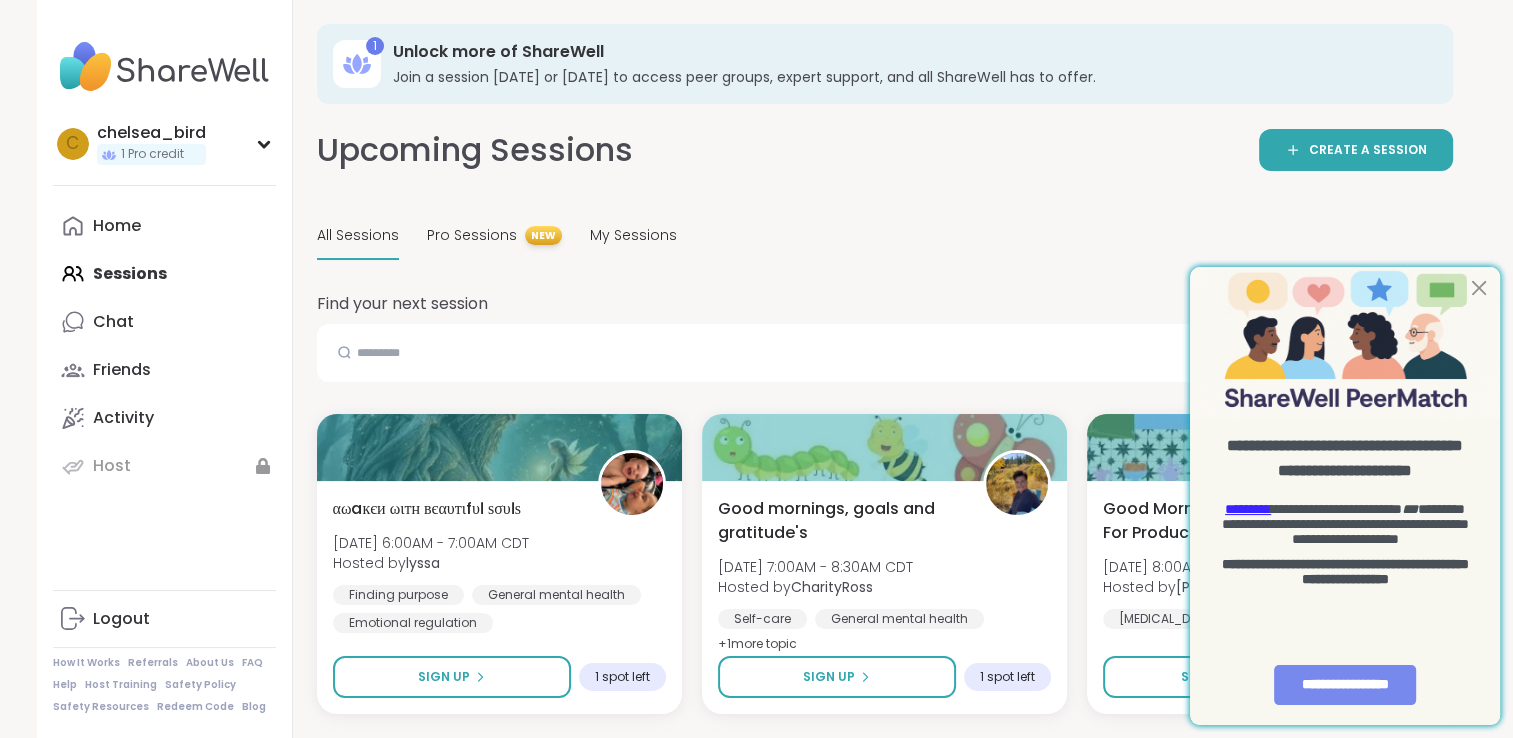 click on "**********" at bounding box center [1345, 685] 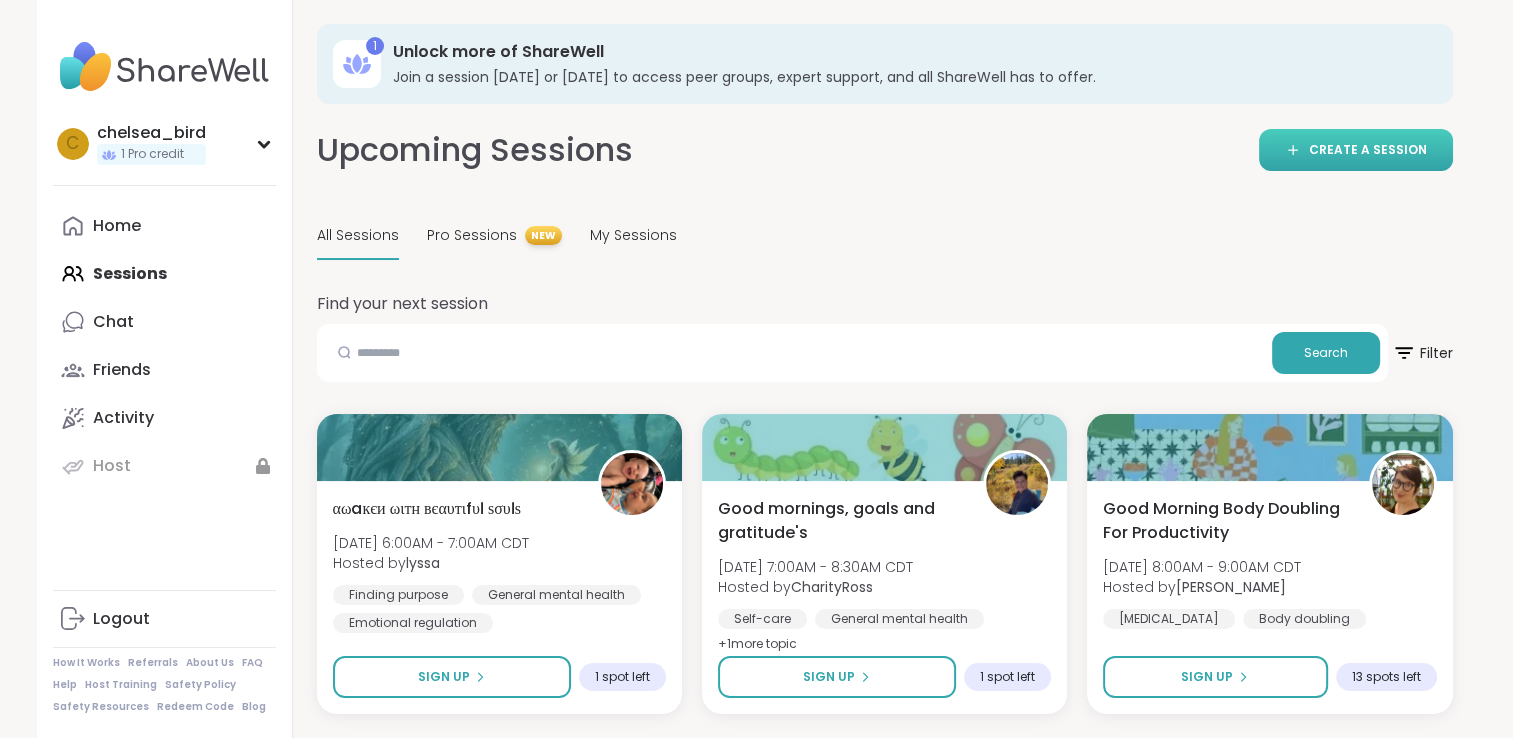 click on "CREATE A SESSION" at bounding box center (1368, 150) 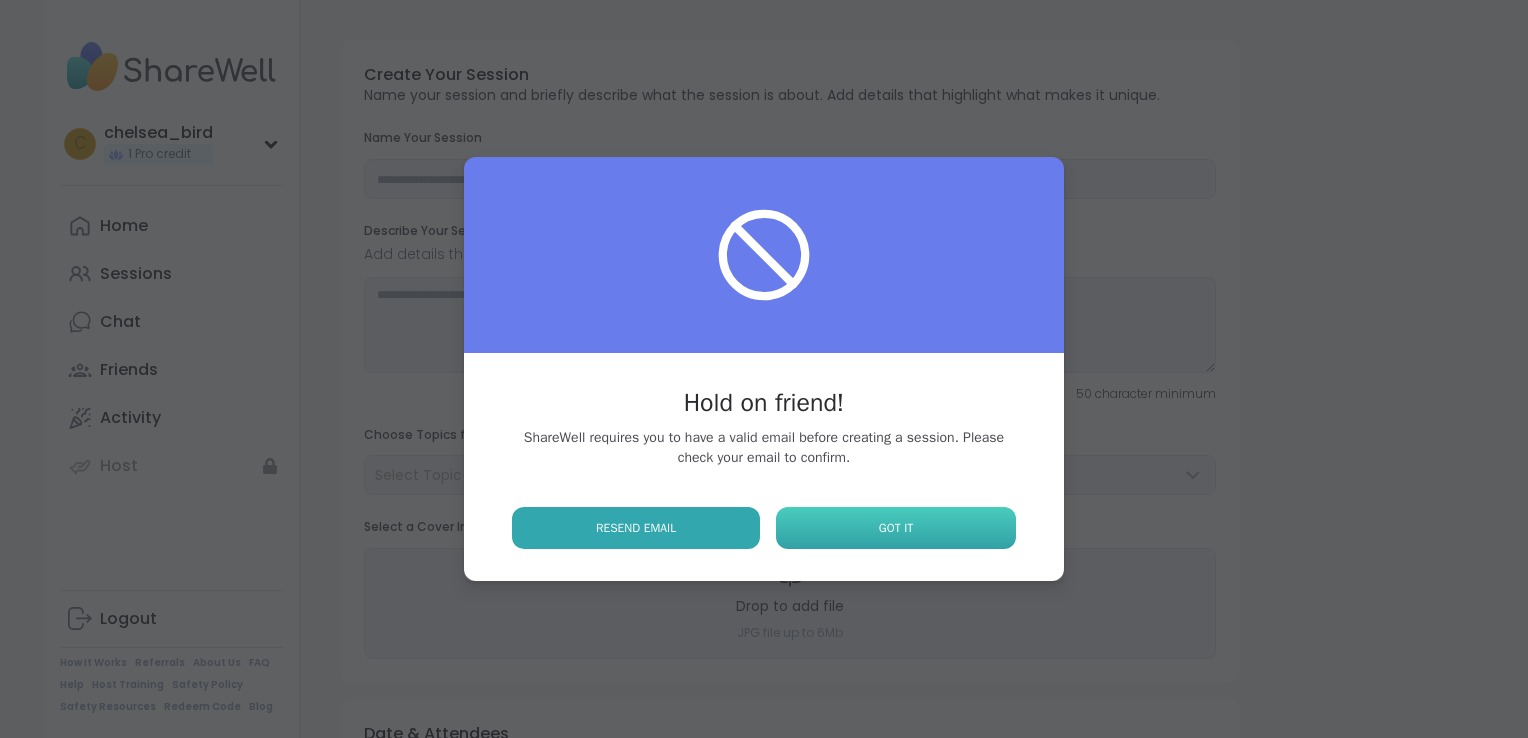 click on "Got It" at bounding box center (896, 528) 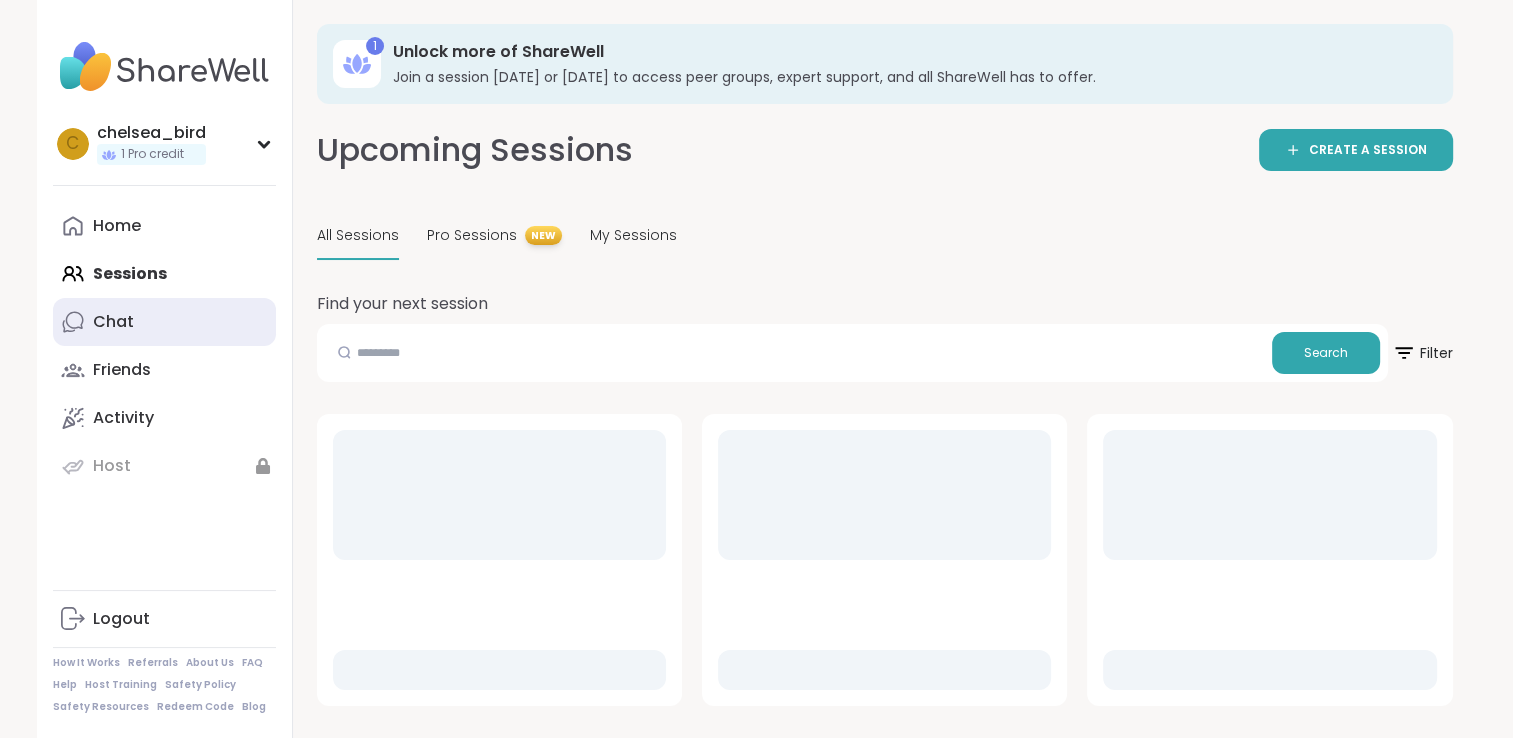 click on "Chat" at bounding box center (164, 322) 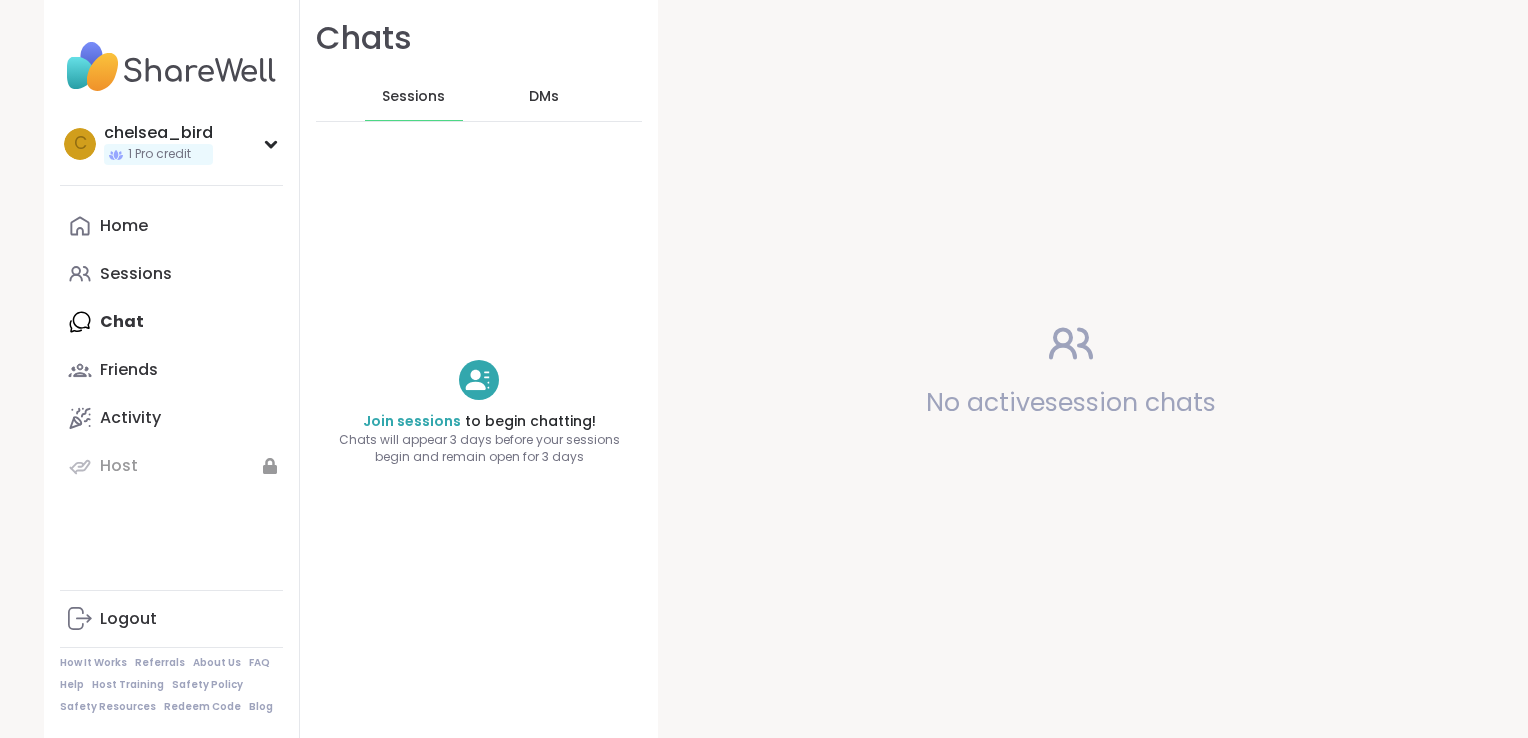 scroll, scrollTop: 0, scrollLeft: 0, axis: both 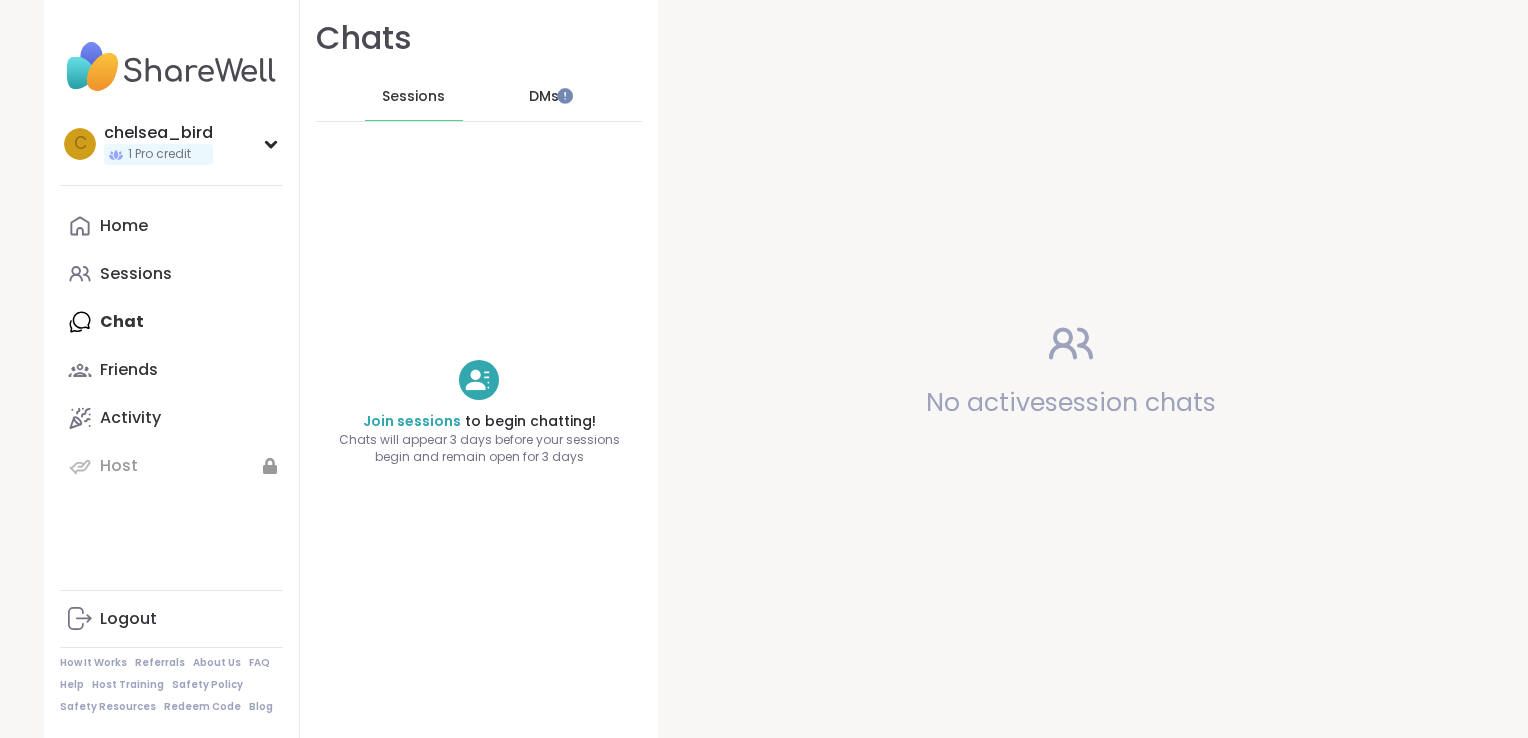 click on "DMs" at bounding box center [545, 97] 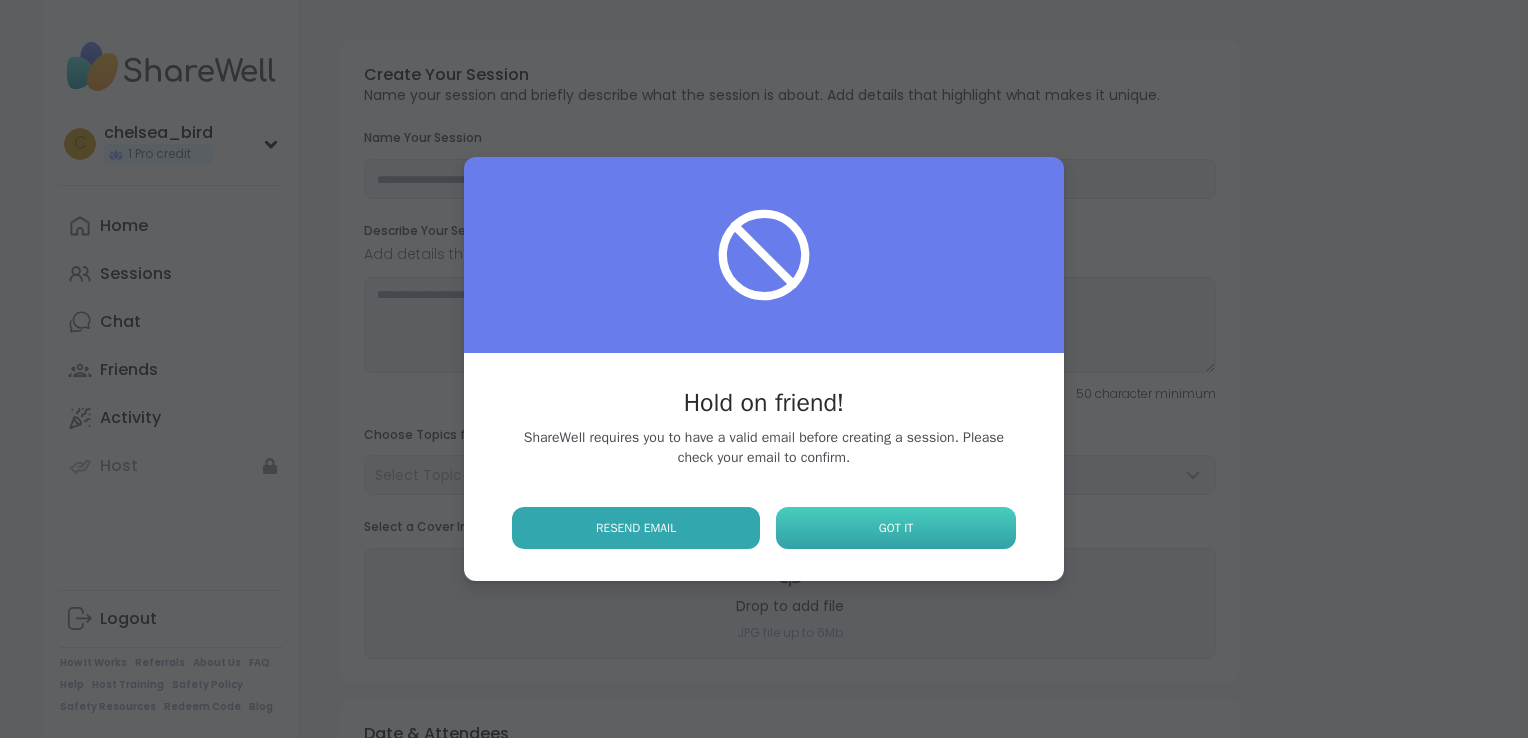 click on "Got It" at bounding box center [896, 528] 